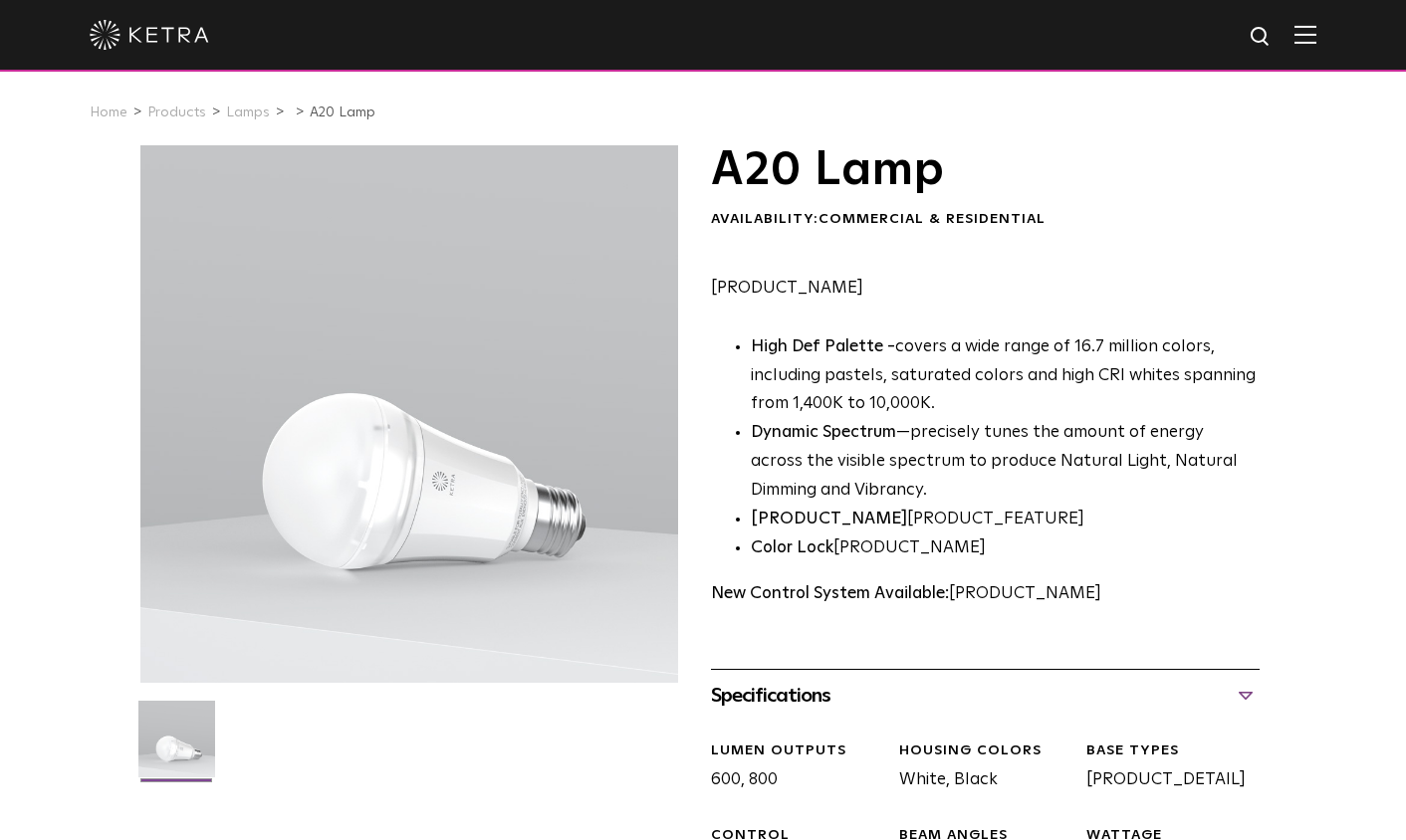 scroll, scrollTop: 329, scrollLeft: 0, axis: vertical 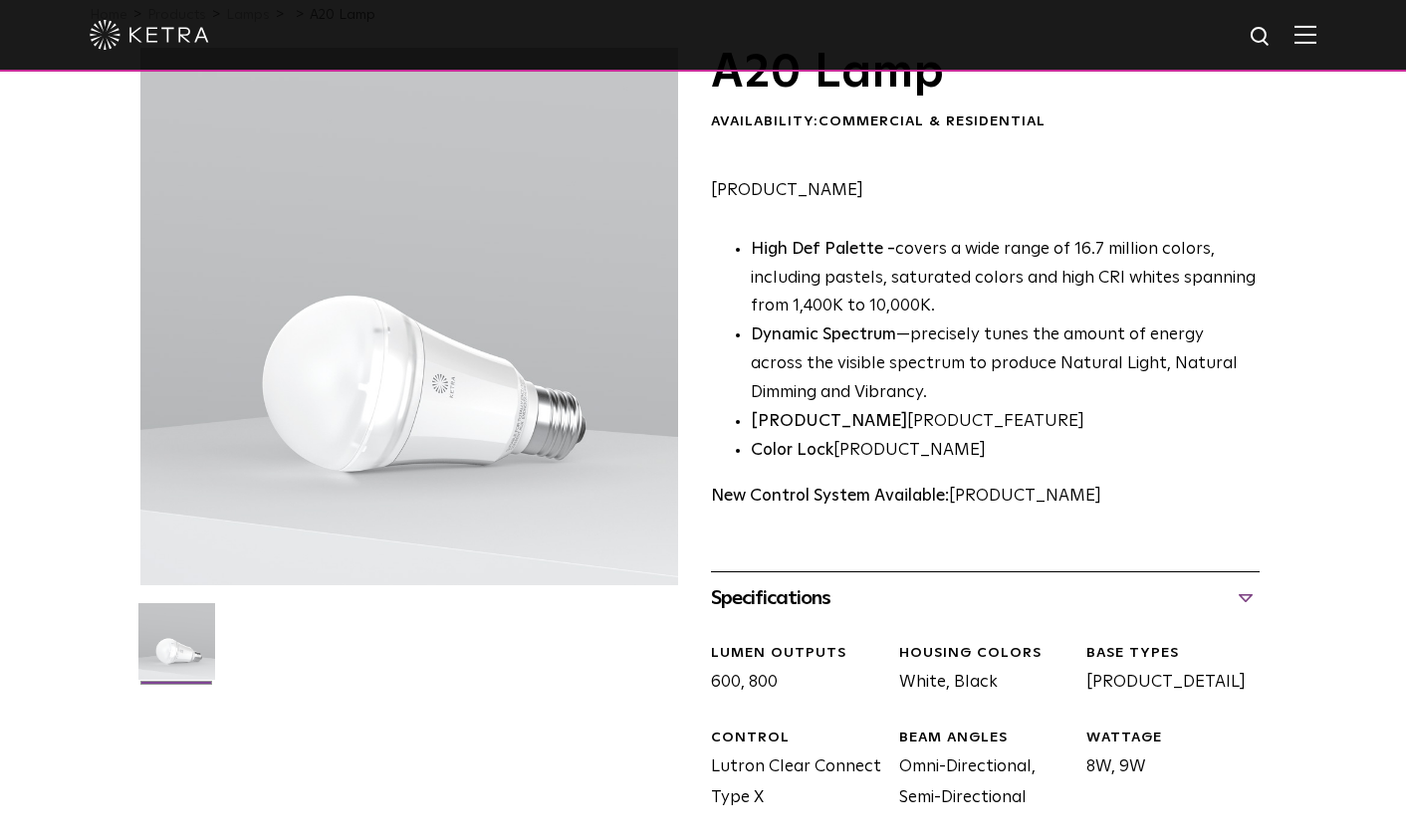 drag, startPoint x: 940, startPoint y: 525, endPoint x: 899, endPoint y: 474, distance: 65.43699 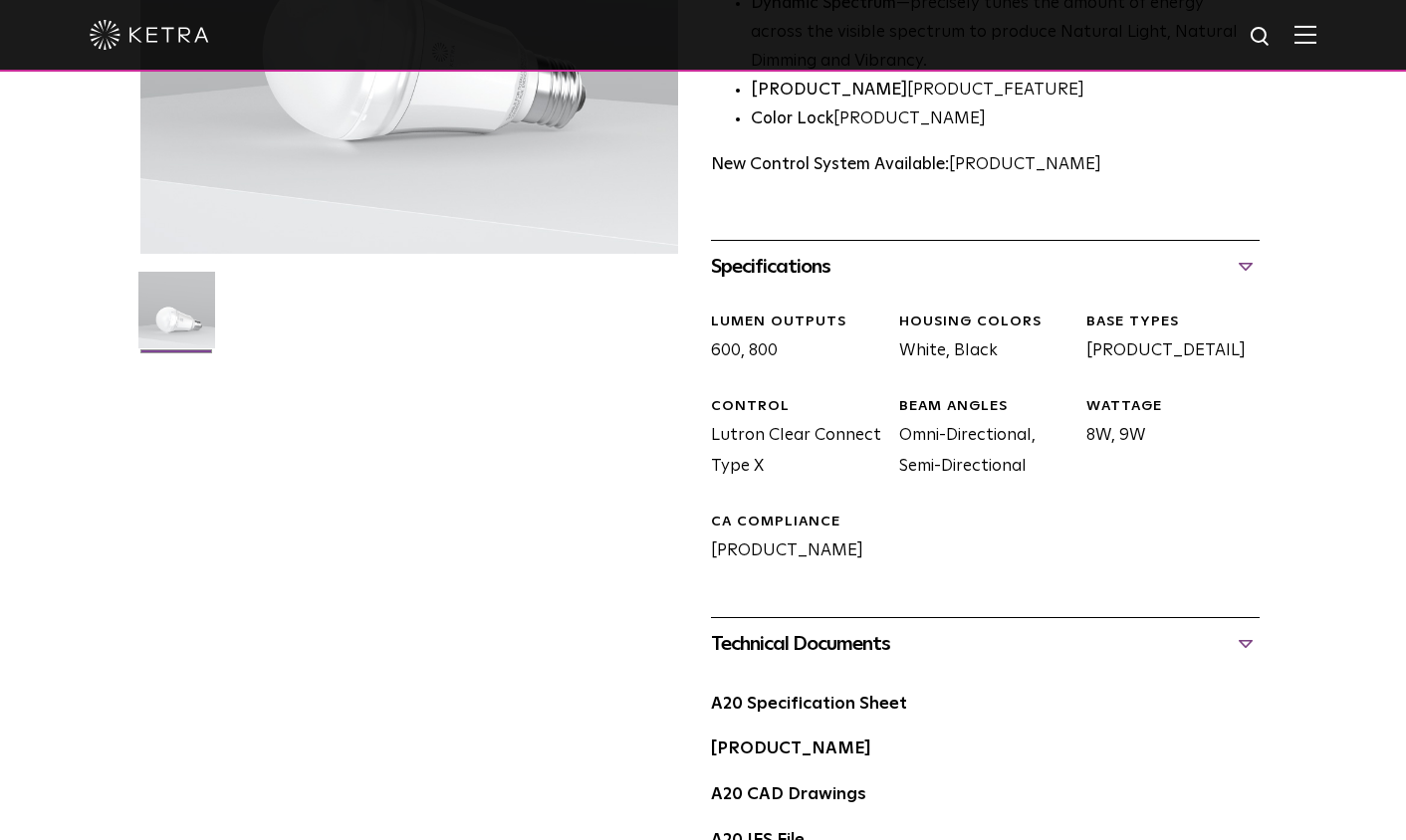 scroll, scrollTop: 429, scrollLeft: 0, axis: vertical 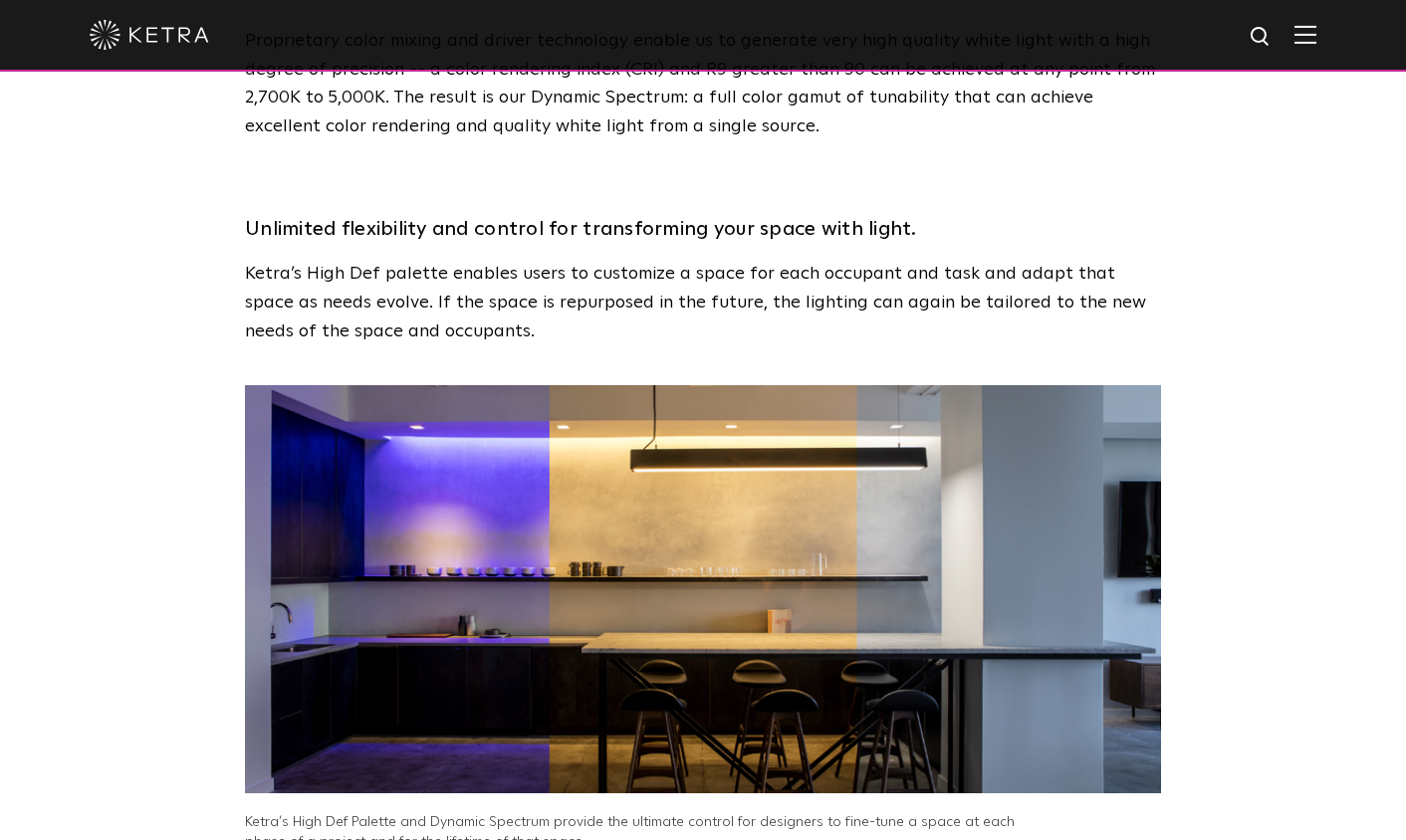 click at bounding box center [703, 589] 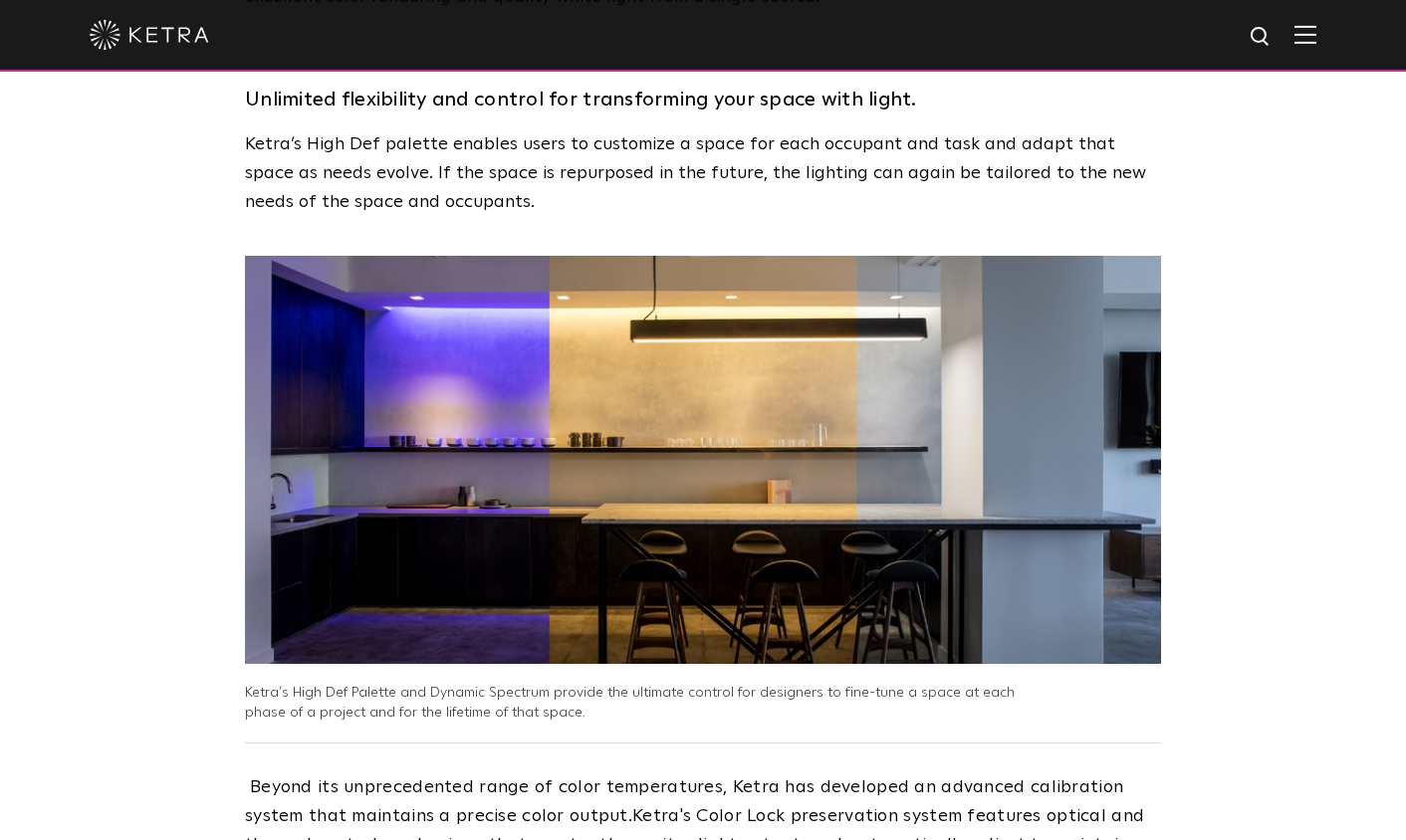 scroll, scrollTop: 3105, scrollLeft: 0, axis: vertical 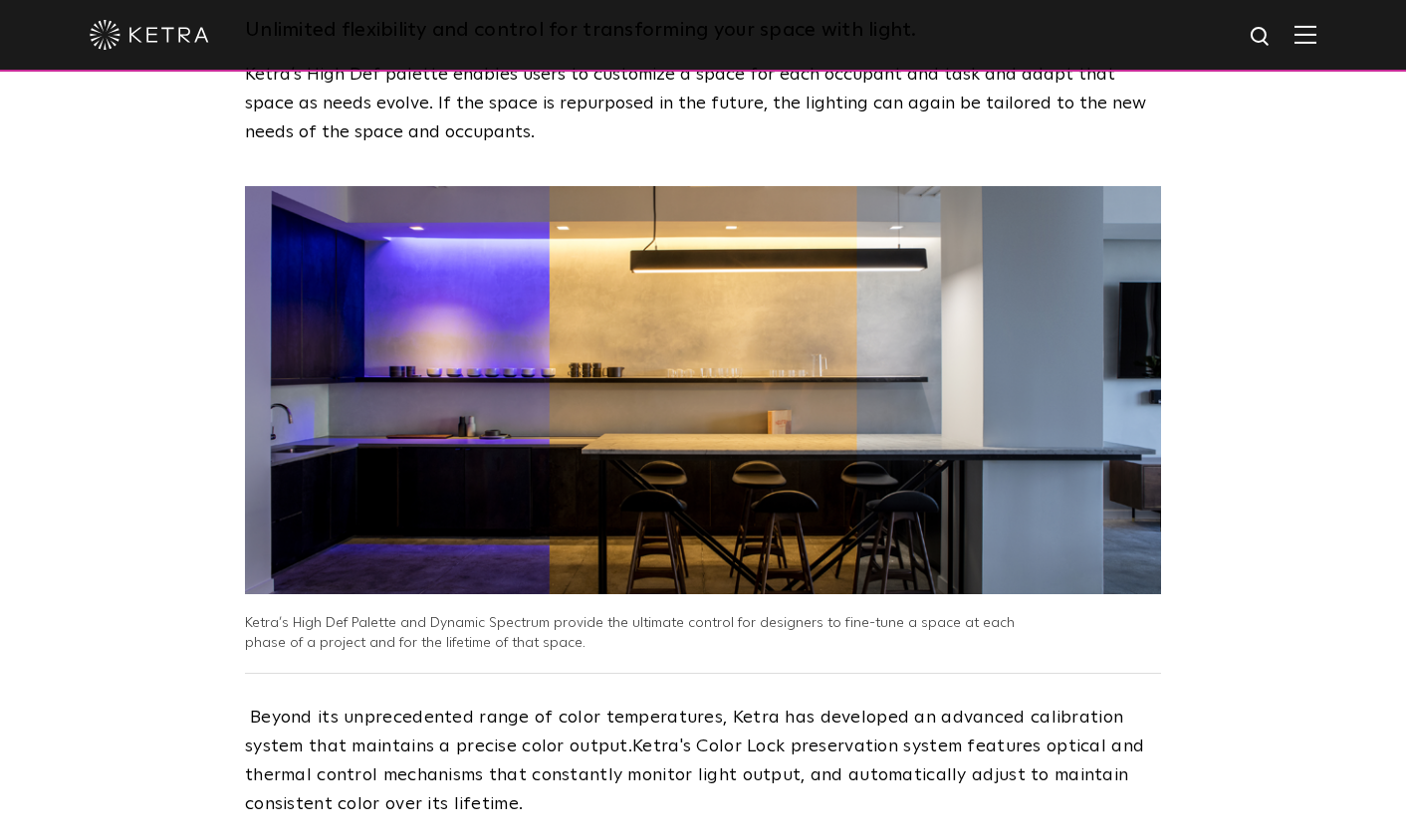 click on "Ketra's Color Lock preservation system features optical and thermal control mechanisms that constantly monitor light output, and automatically adjust to maintain consistent color over its lifetime." at bounding box center (694, 775) 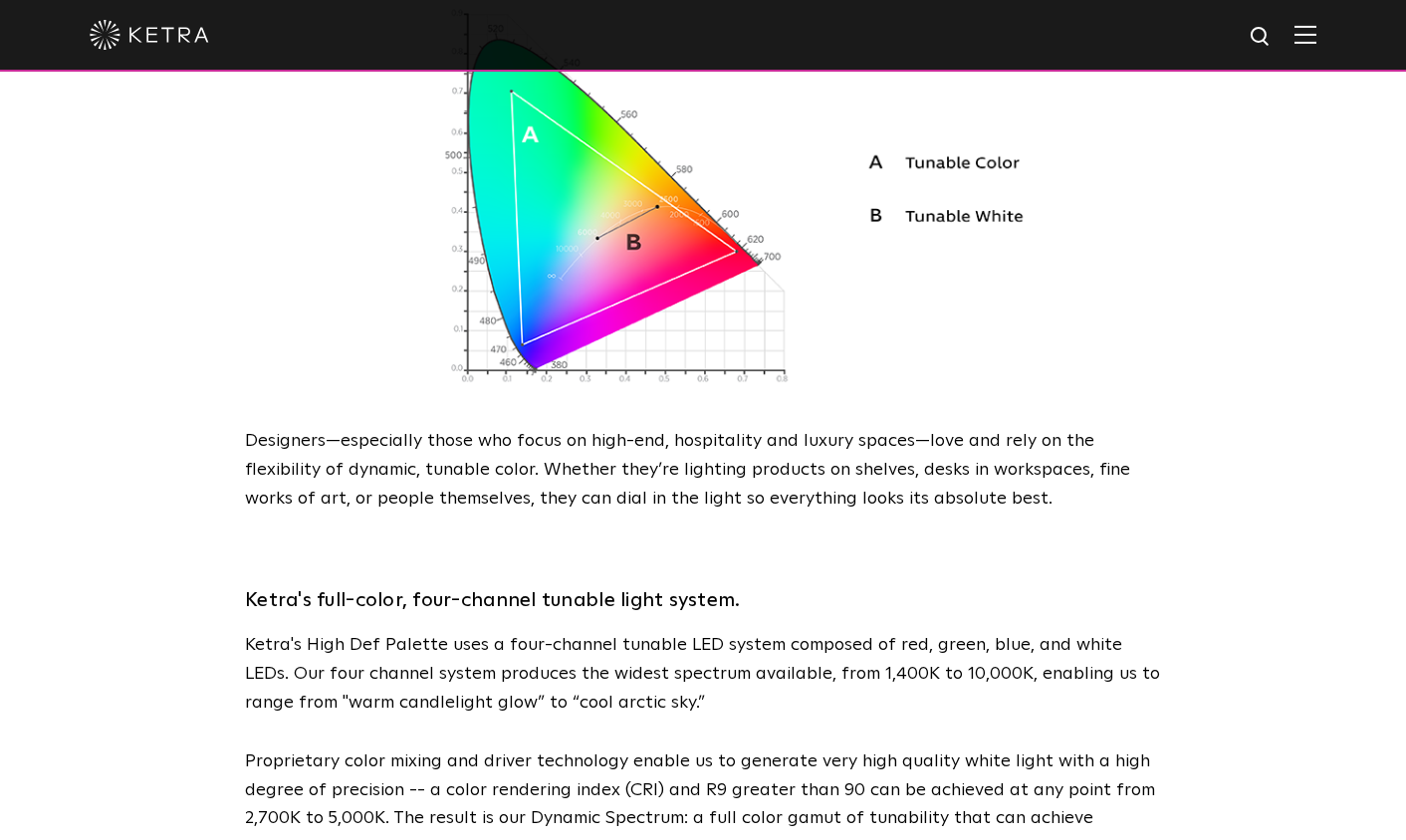 scroll, scrollTop: 2162, scrollLeft: 0, axis: vertical 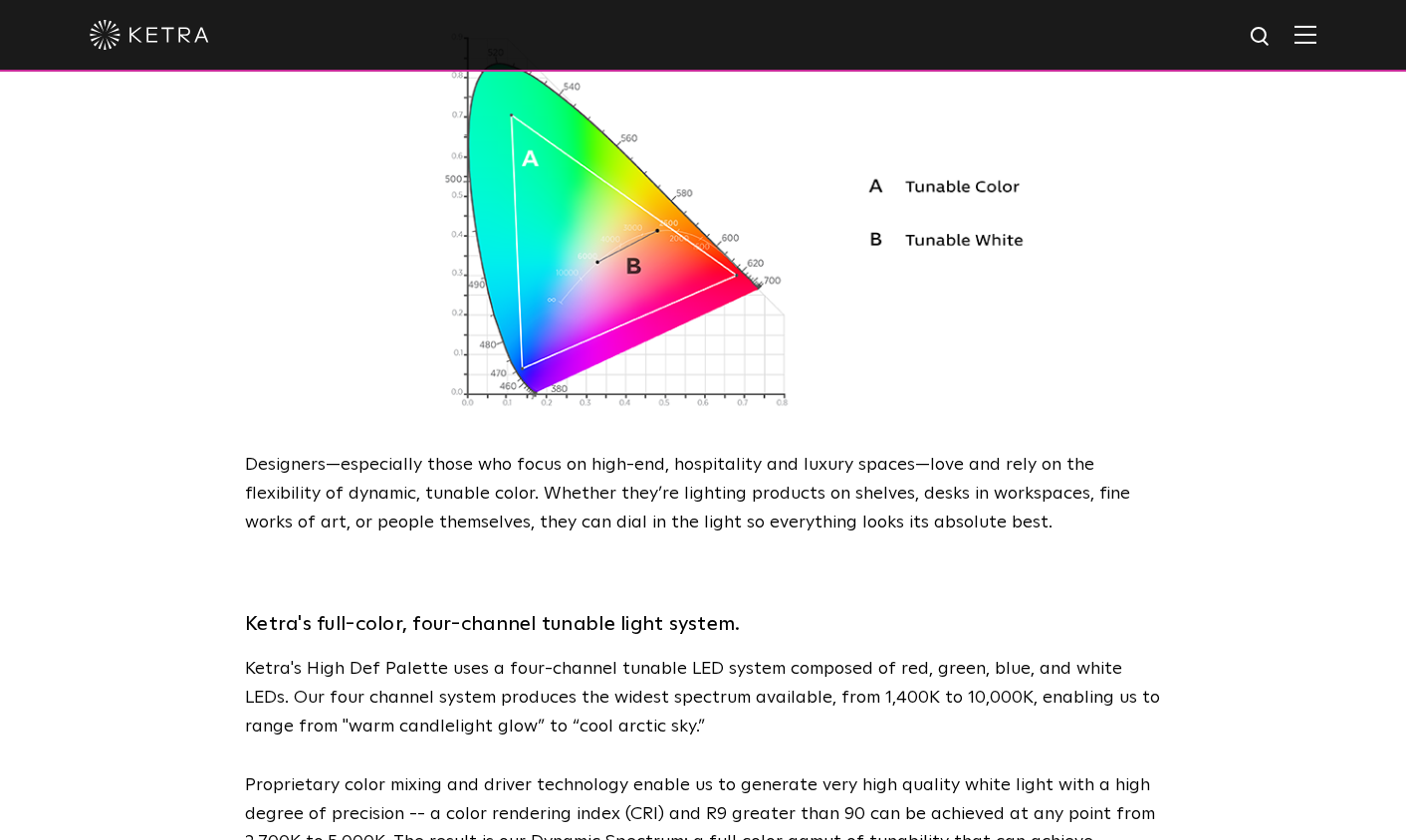 click on "Ketra's full-color, four-channel tunable light system." at bounding box center [703, 624] 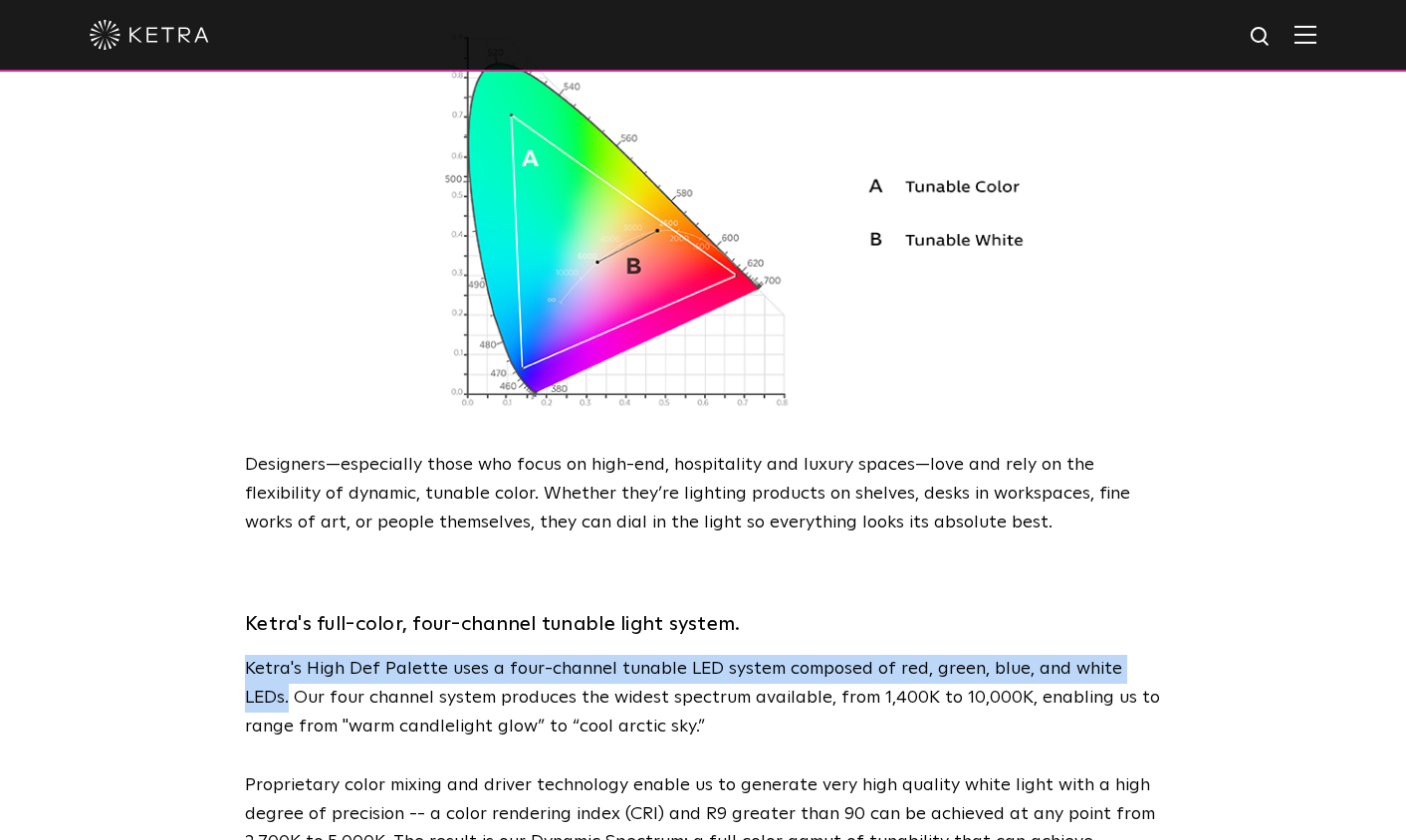 drag, startPoint x: 1155, startPoint y: 592, endPoint x: 241, endPoint y: 594, distance: 914.0022 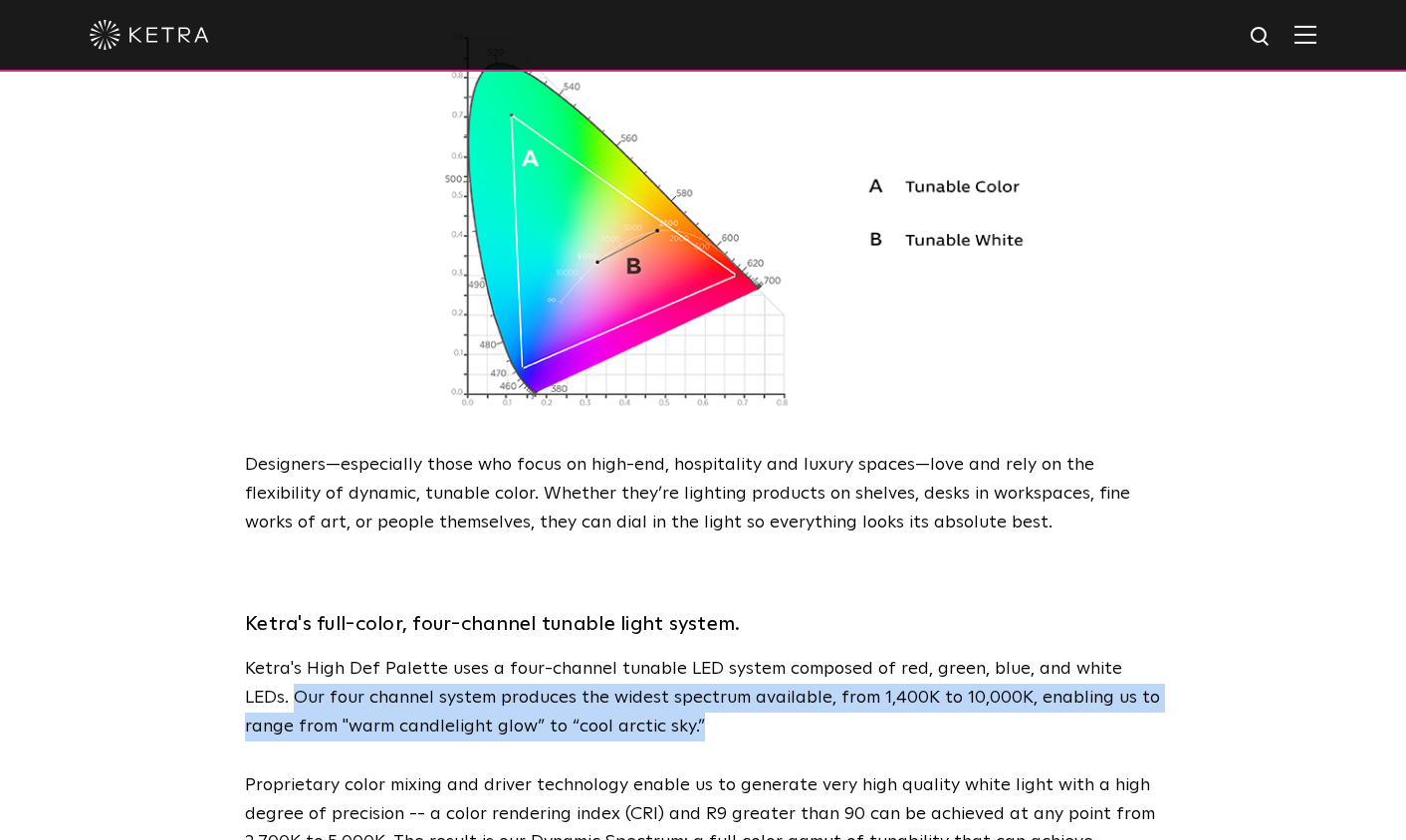 drag, startPoint x: 693, startPoint y: 641, endPoint x: 202, endPoint y: 627, distance: 491.19955 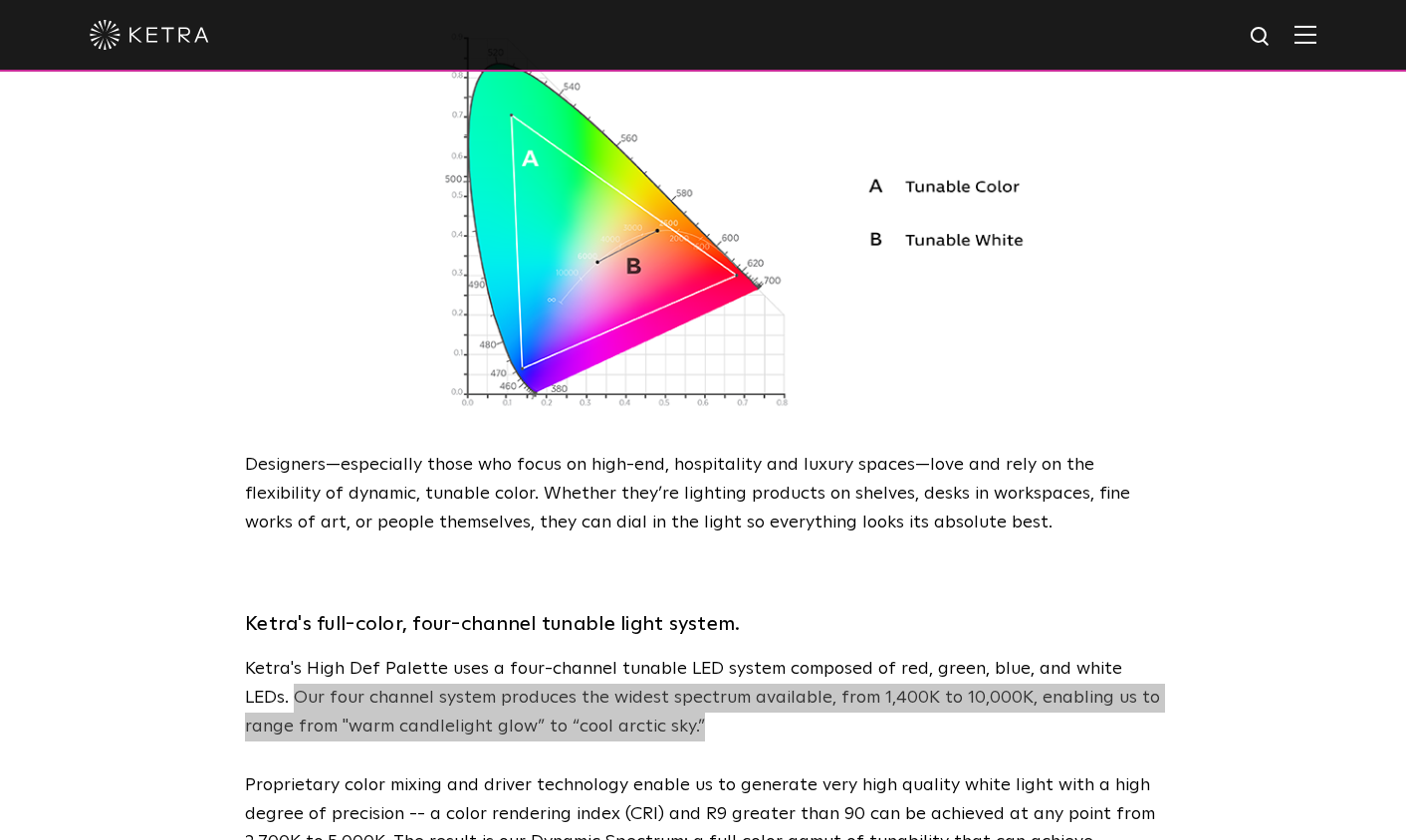 drag, startPoint x: 16, startPoint y: 575, endPoint x: 1125, endPoint y: 609, distance: 1109.5211 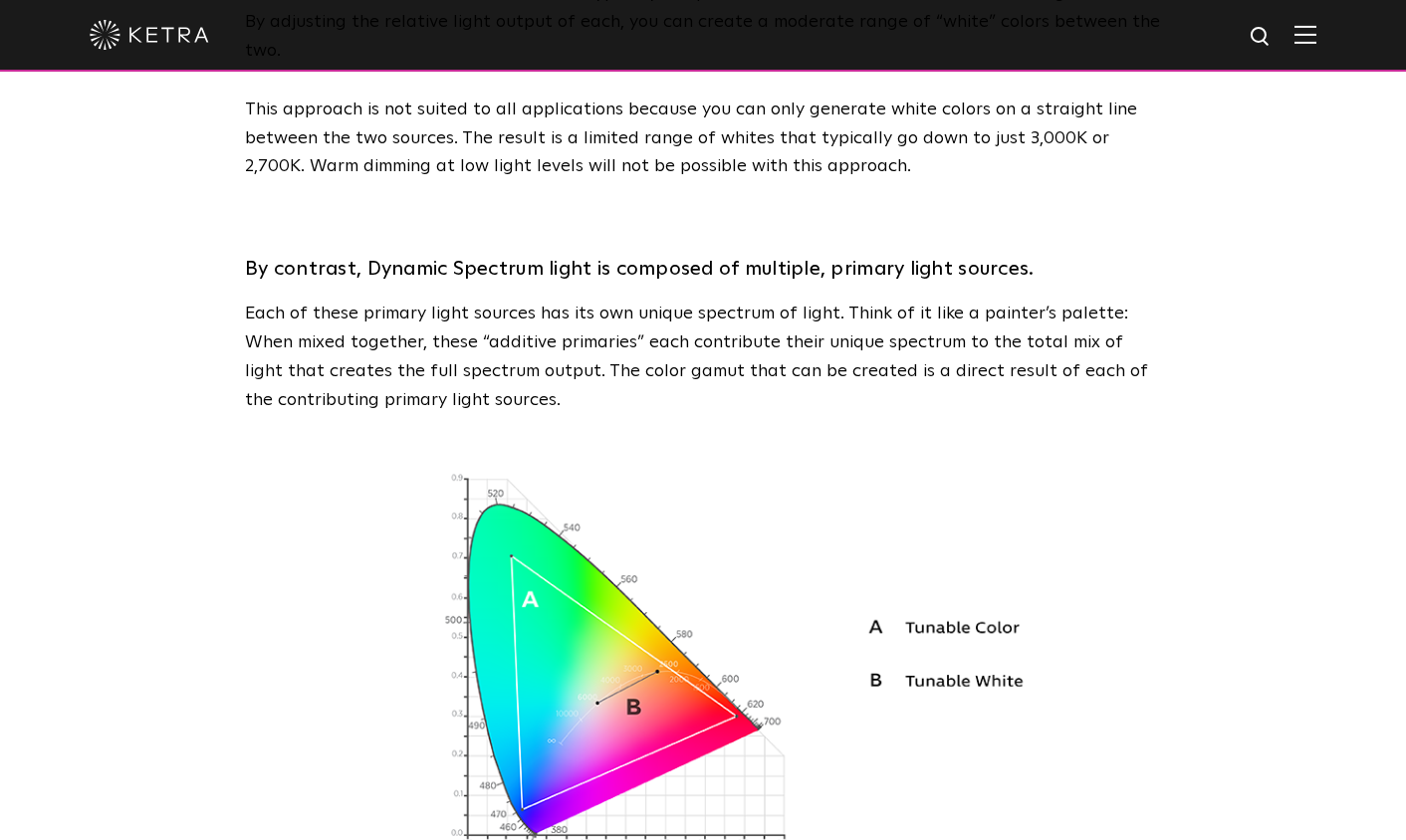 scroll, scrollTop: 1659, scrollLeft: 0, axis: vertical 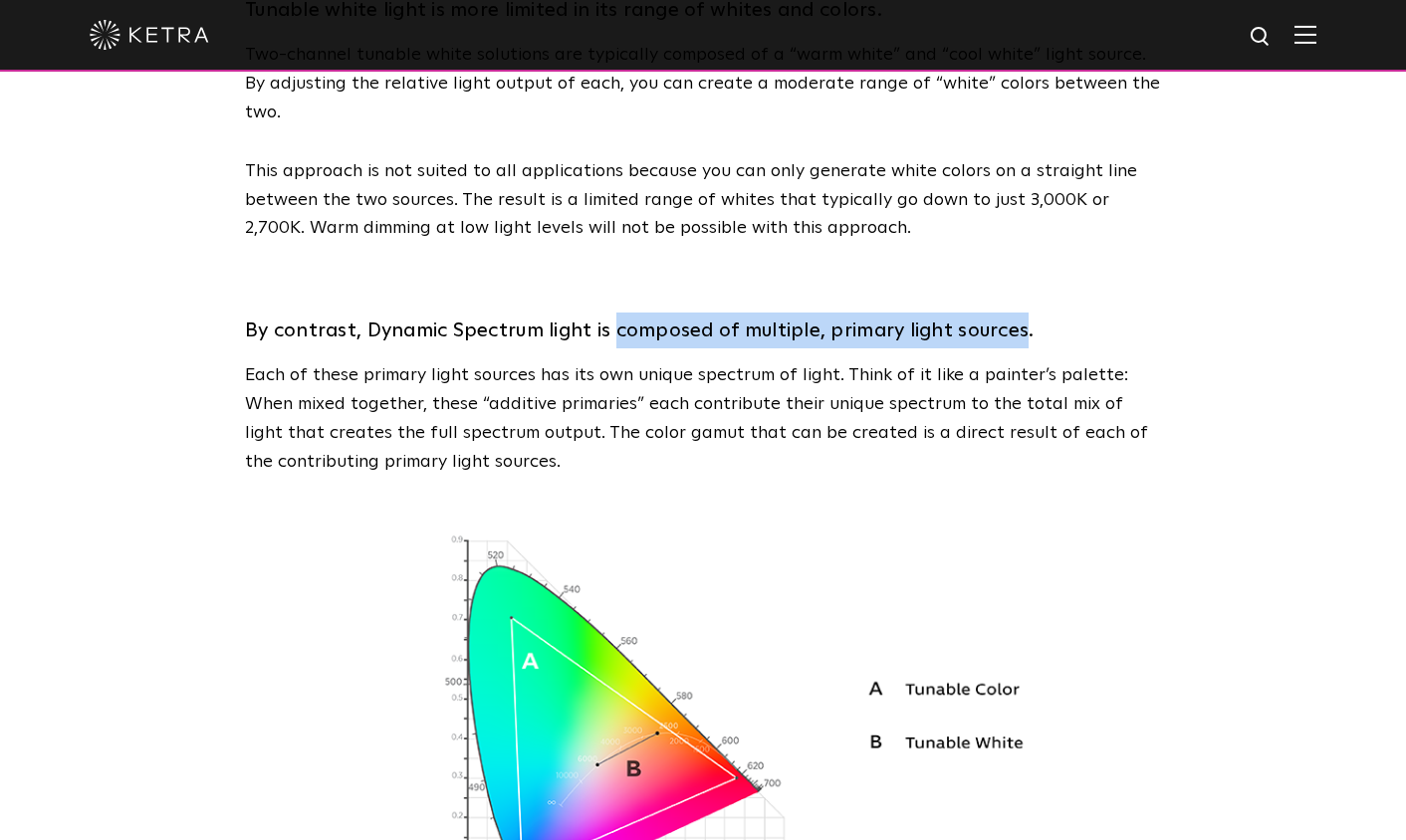 drag, startPoint x: 616, startPoint y: 261, endPoint x: 1020, endPoint y: 258, distance: 404.0111 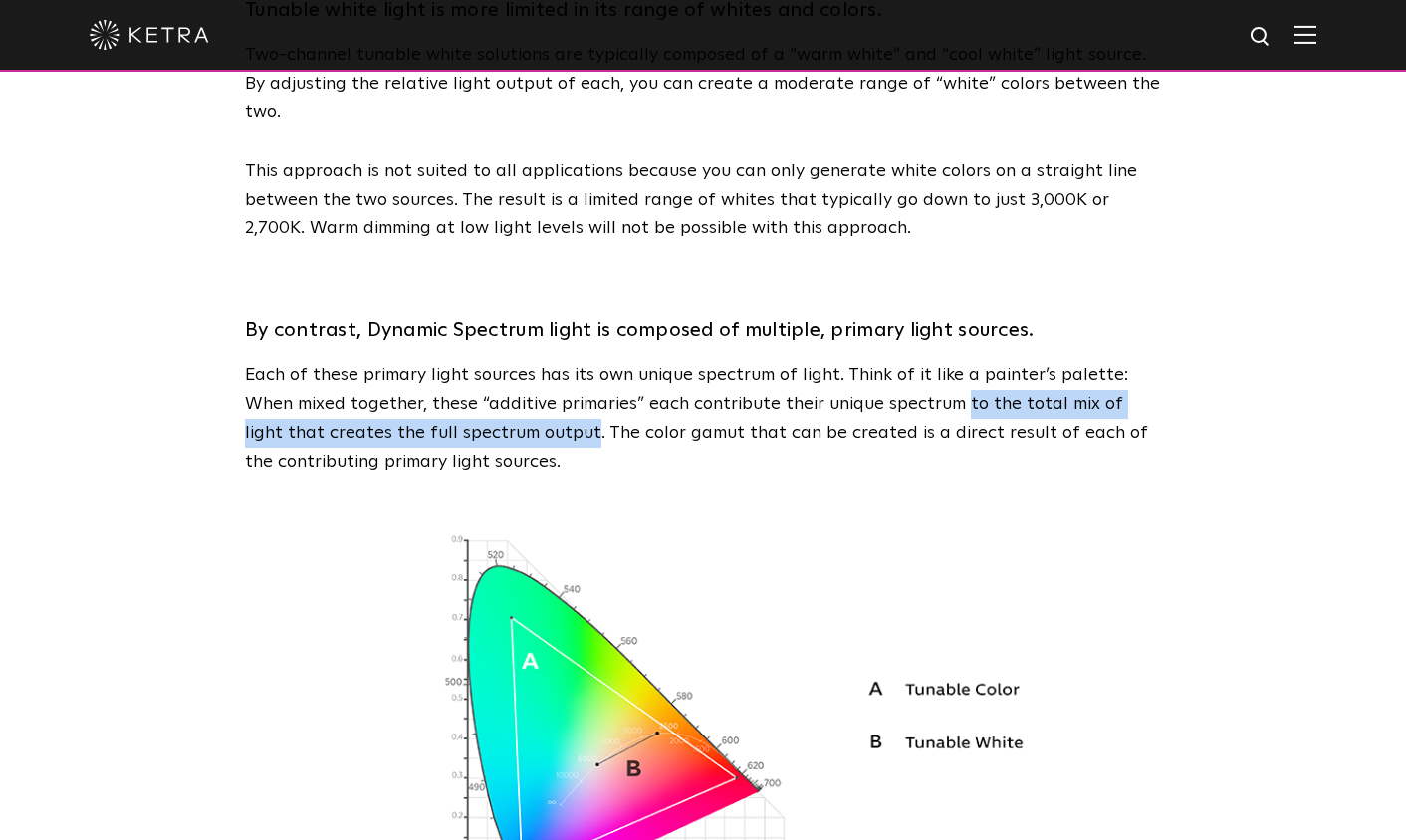 drag, startPoint x: 503, startPoint y: 359, endPoint x: 909, endPoint y: 328, distance: 407.182 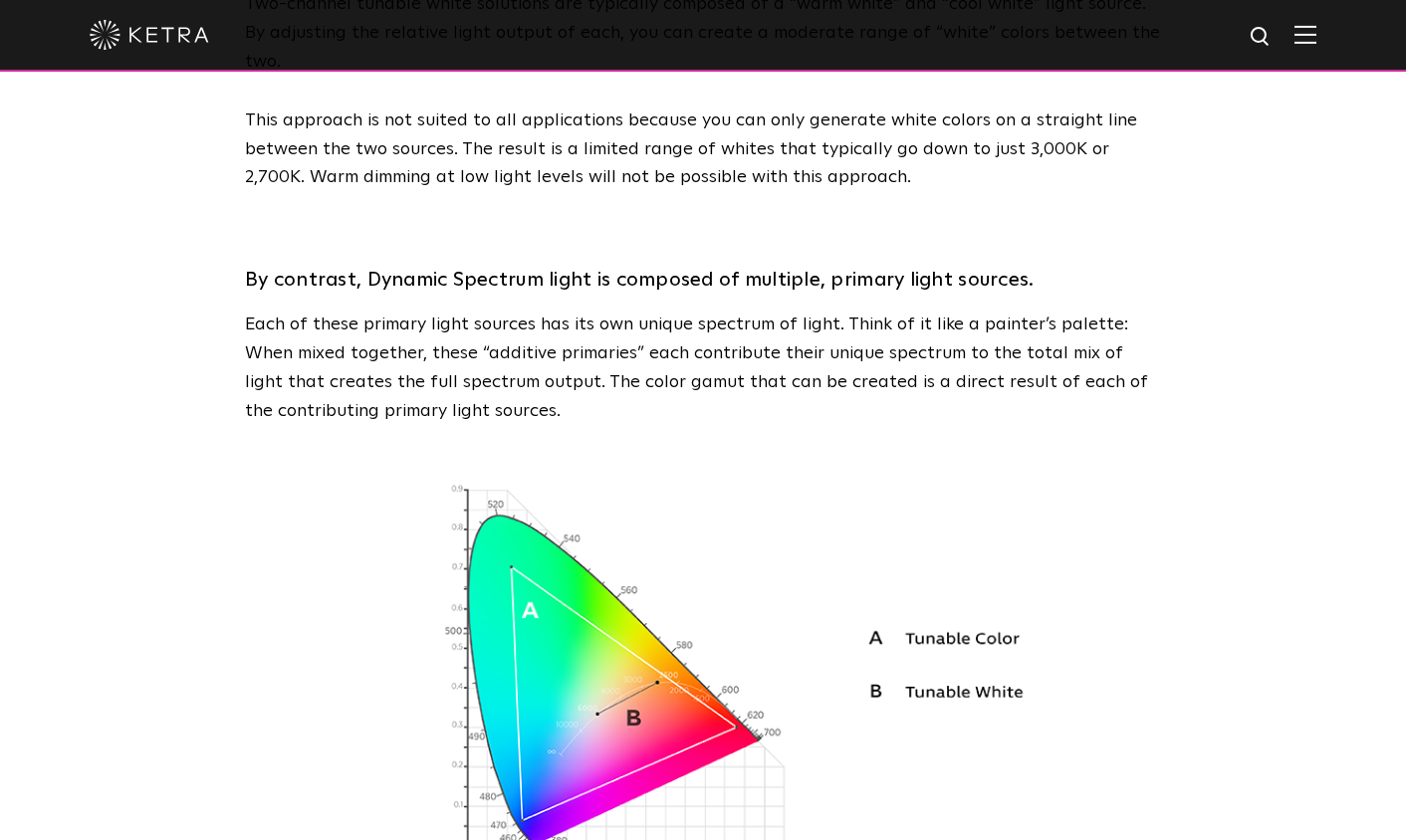 scroll, scrollTop: 1670, scrollLeft: 0, axis: vertical 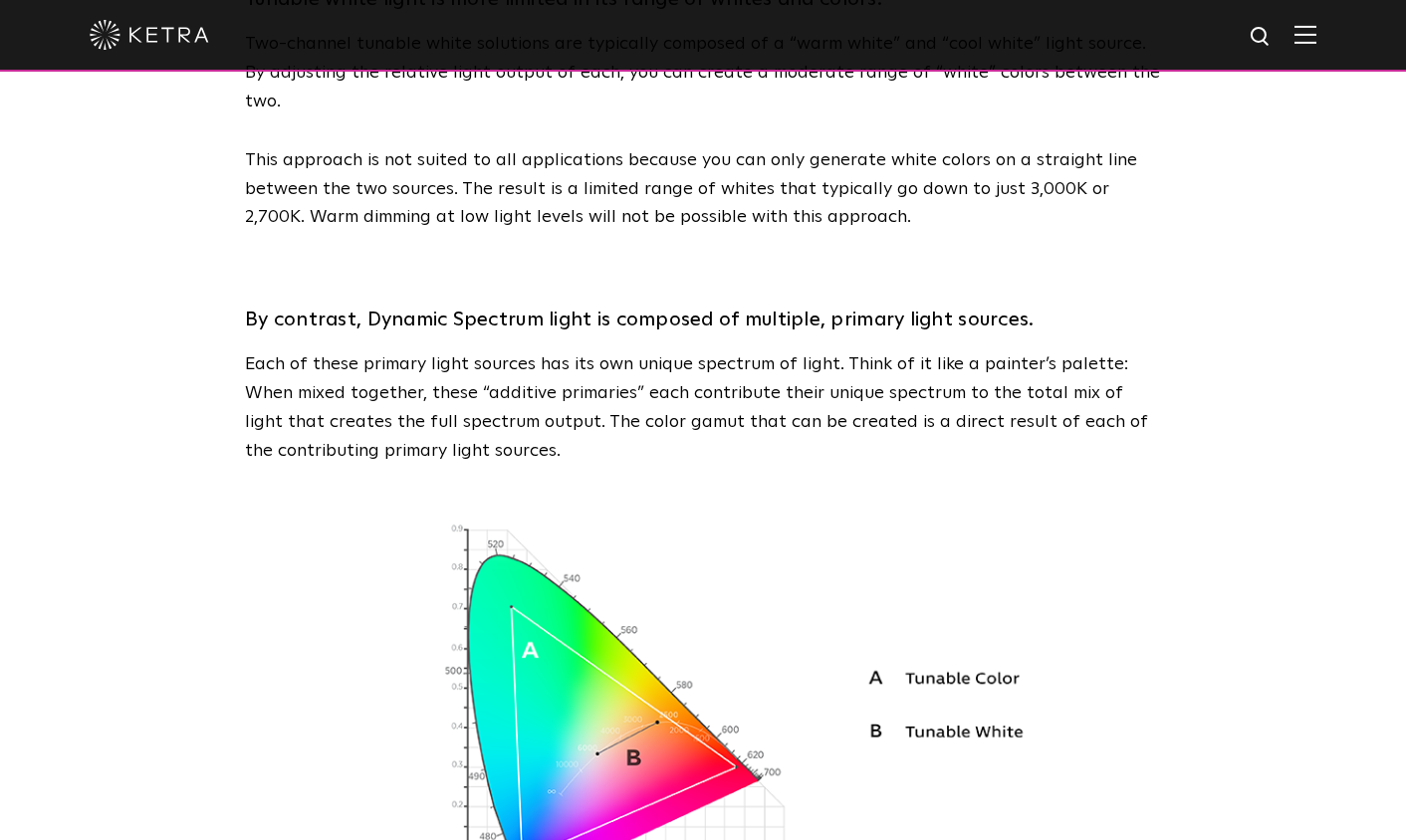 click on "Each of these primary light sources has its own unique spectrum of light. Think of it like a painter’s palette: When mixed together, these “additive primaries” each contribute their unique spectrum to the total mix of light that creates the full spectrum output. The color gamut that can be created is a direct result of each of the contributing primary light sources." at bounding box center (703, 407) 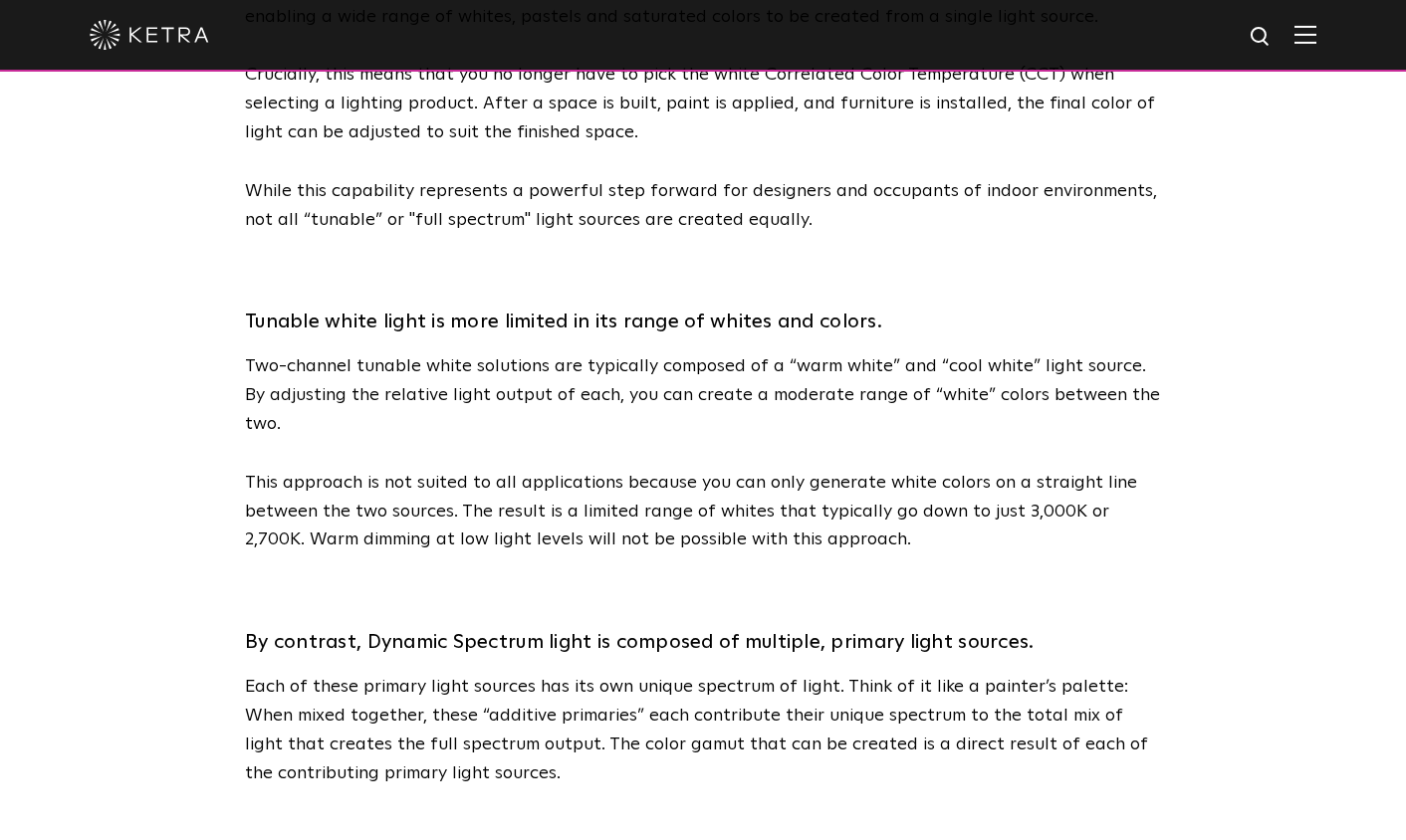 scroll, scrollTop: 1411, scrollLeft: 0, axis: vertical 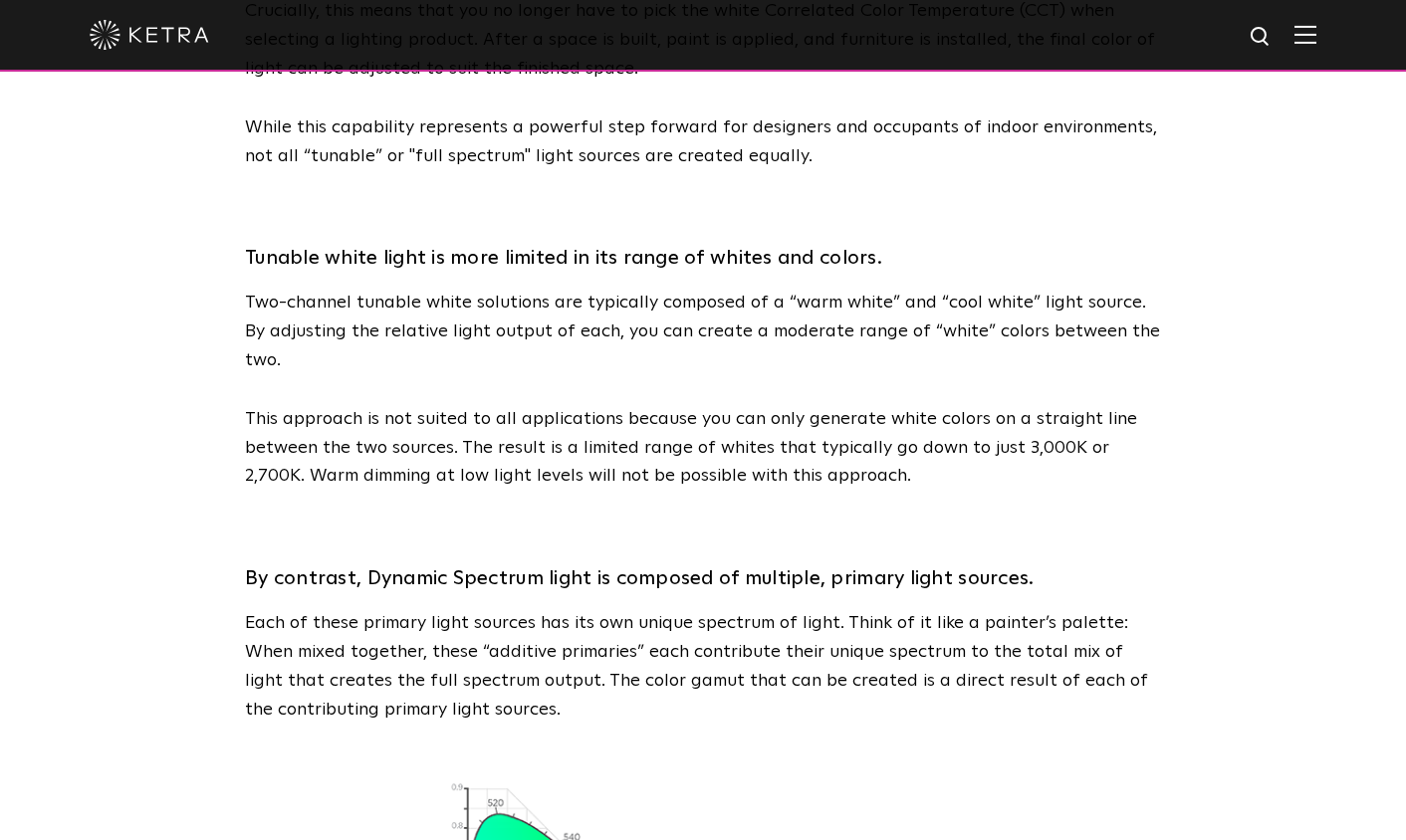click on "This approach is not suited to all applications because you can only generate white colors on a straight line between the two sources. The result is a limited range of whites that typically go down to just 3,000K or 2,700K. Warm dimming at low light levels will not be possible with this approach." at bounding box center [703, 448] 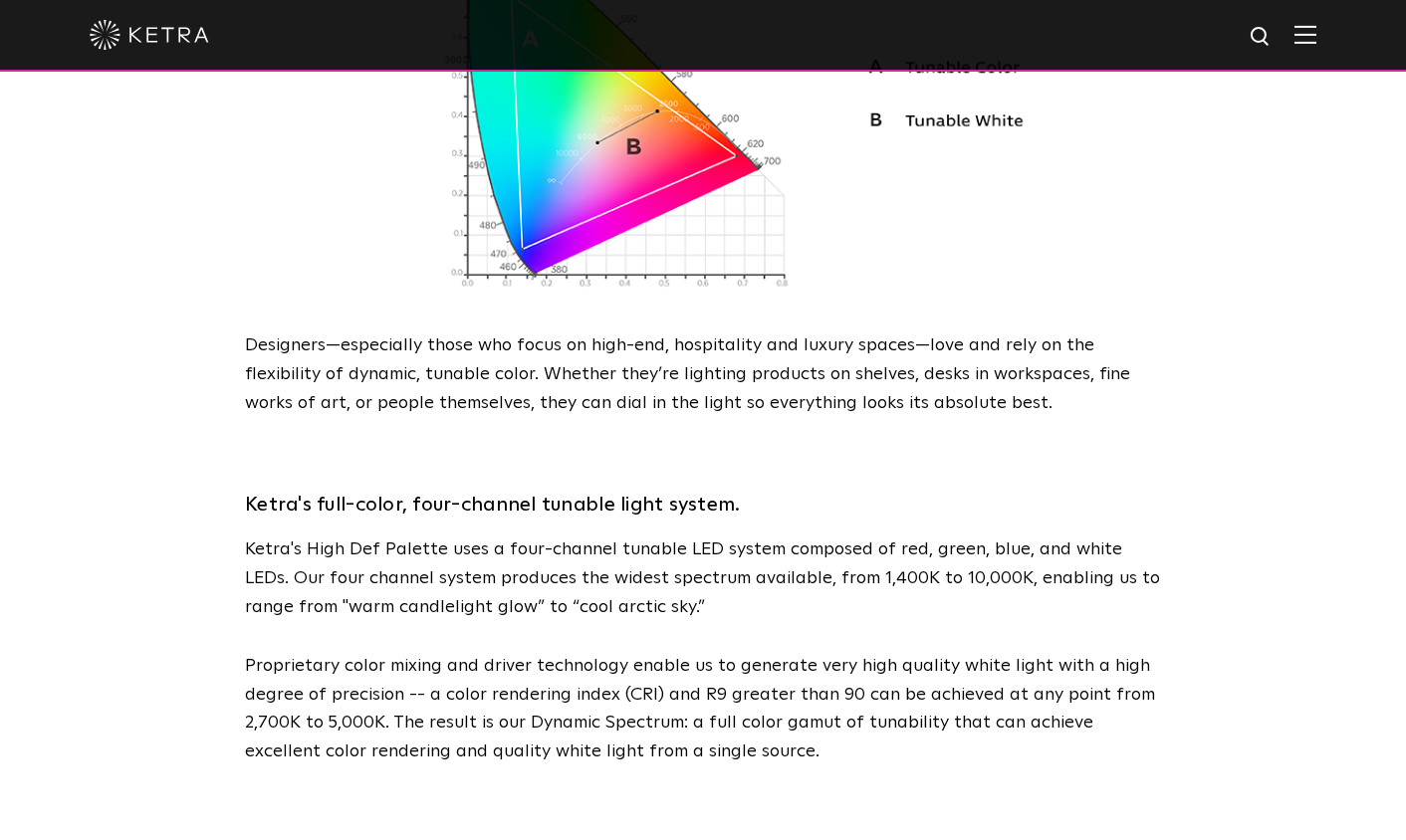 scroll, scrollTop: 2279, scrollLeft: 0, axis: vertical 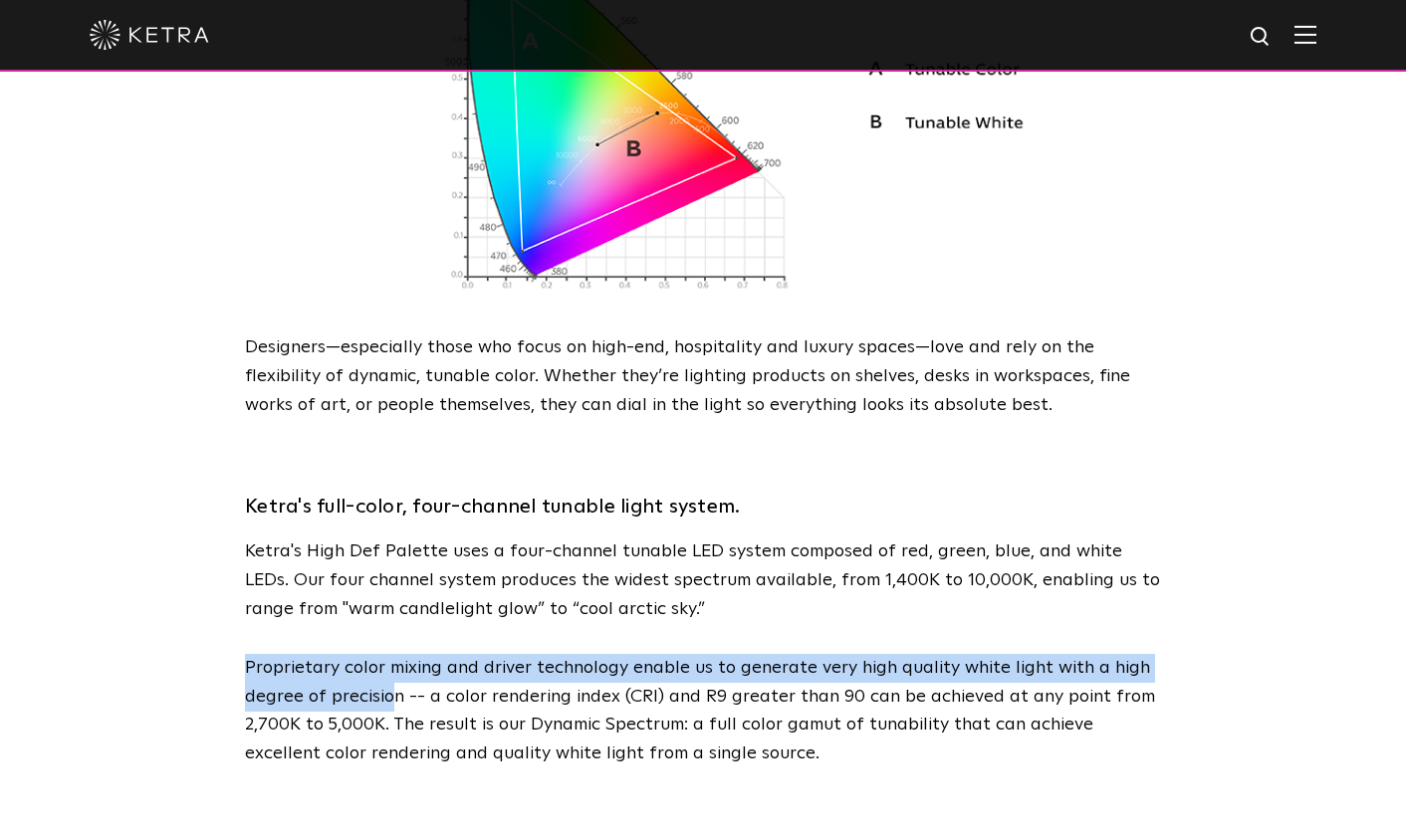 drag, startPoint x: 248, startPoint y: 584, endPoint x: 389, endPoint y: 604, distance: 142.41138 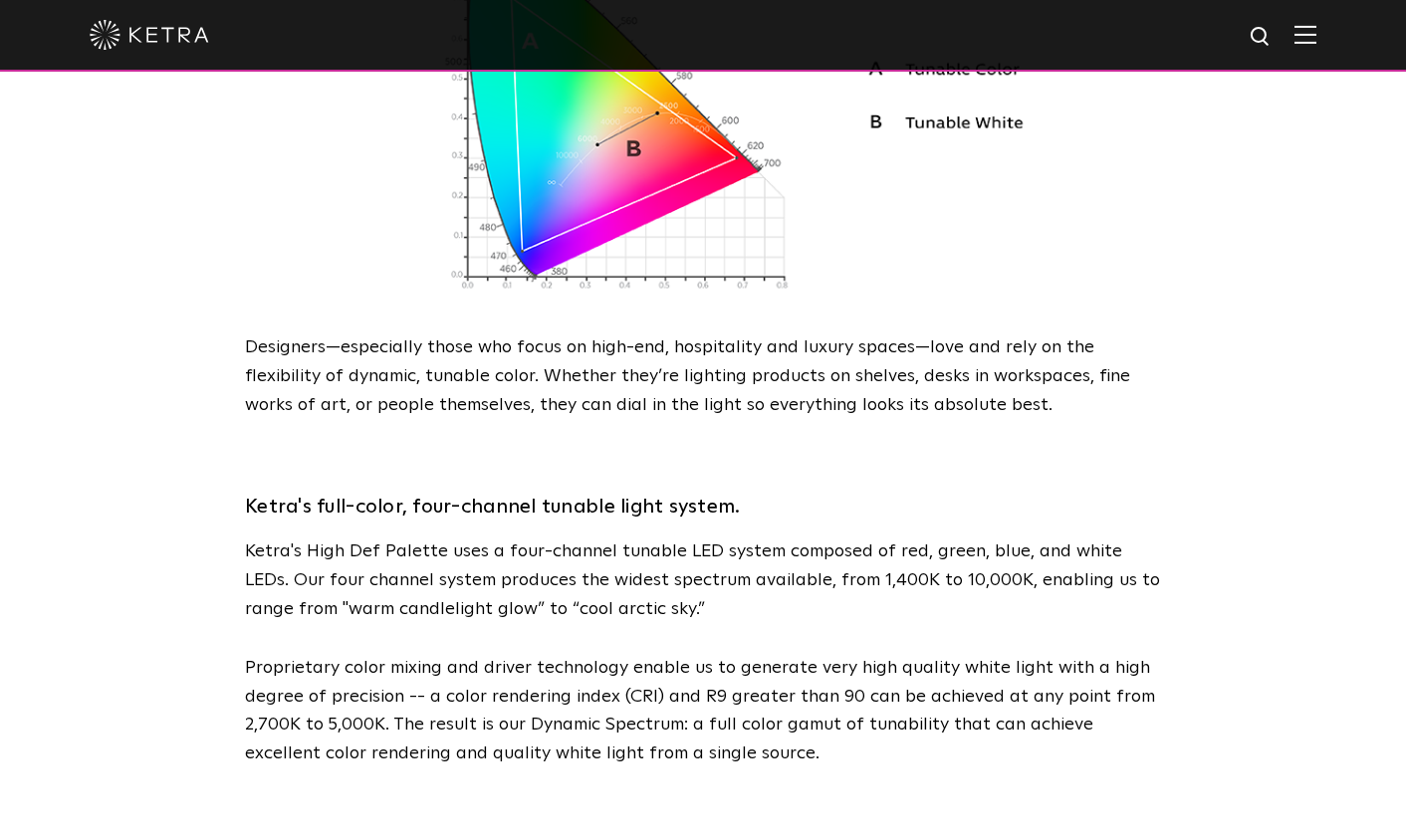 click on "Proprietary color mixing and driver technology enable us to generate very high quality white light with a high degree of precision -- a color rendering index (CRI) and R9 greater than 90 can be achieved at any point from 2,700K to 5,000K. The result is our Dynamic Spectrum: a full color gamut of tunability that can achieve excellent color rendering and quality white light from a single source." at bounding box center [703, 711] 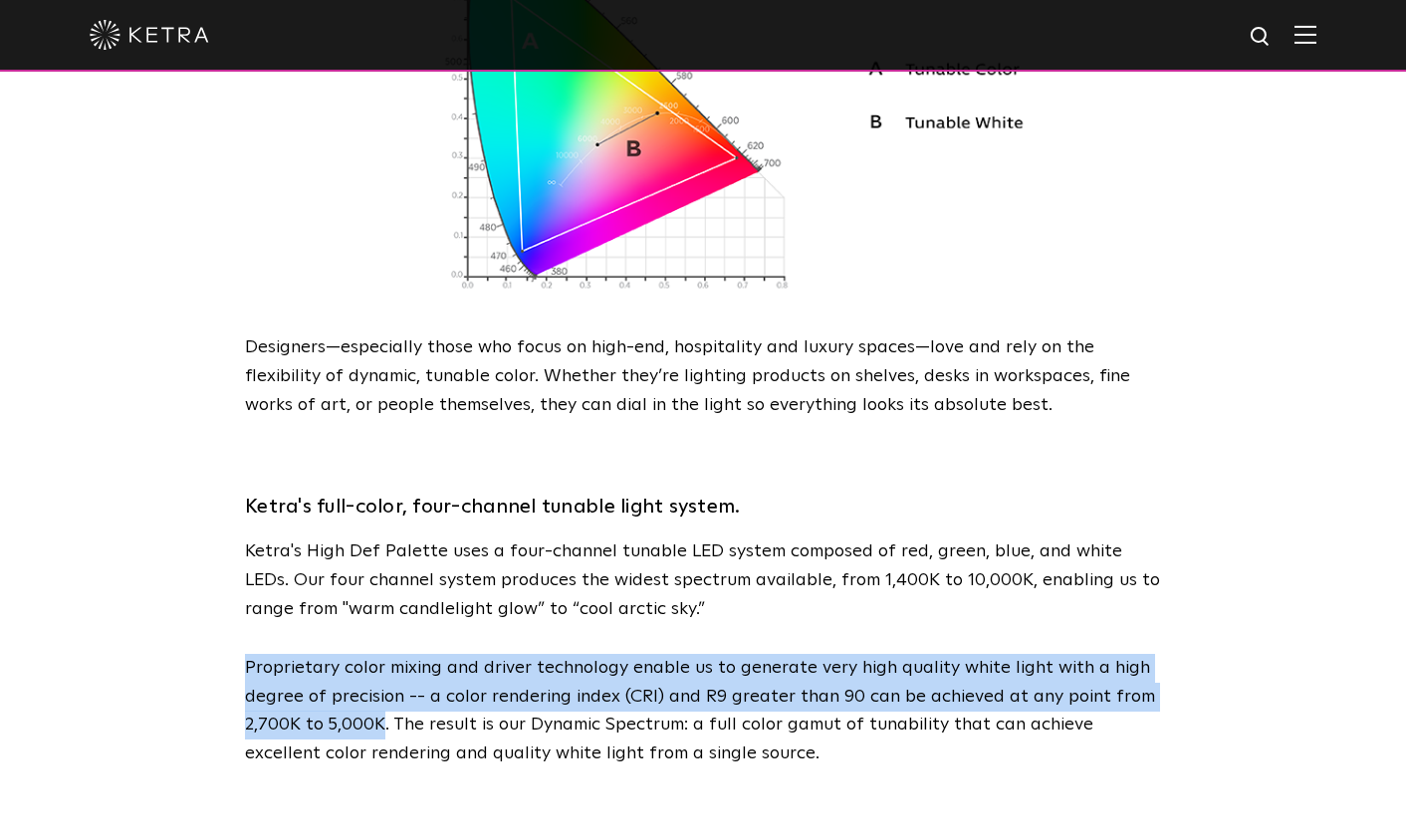 drag, startPoint x: 384, startPoint y: 640, endPoint x: 240, endPoint y: 590, distance: 152.43359 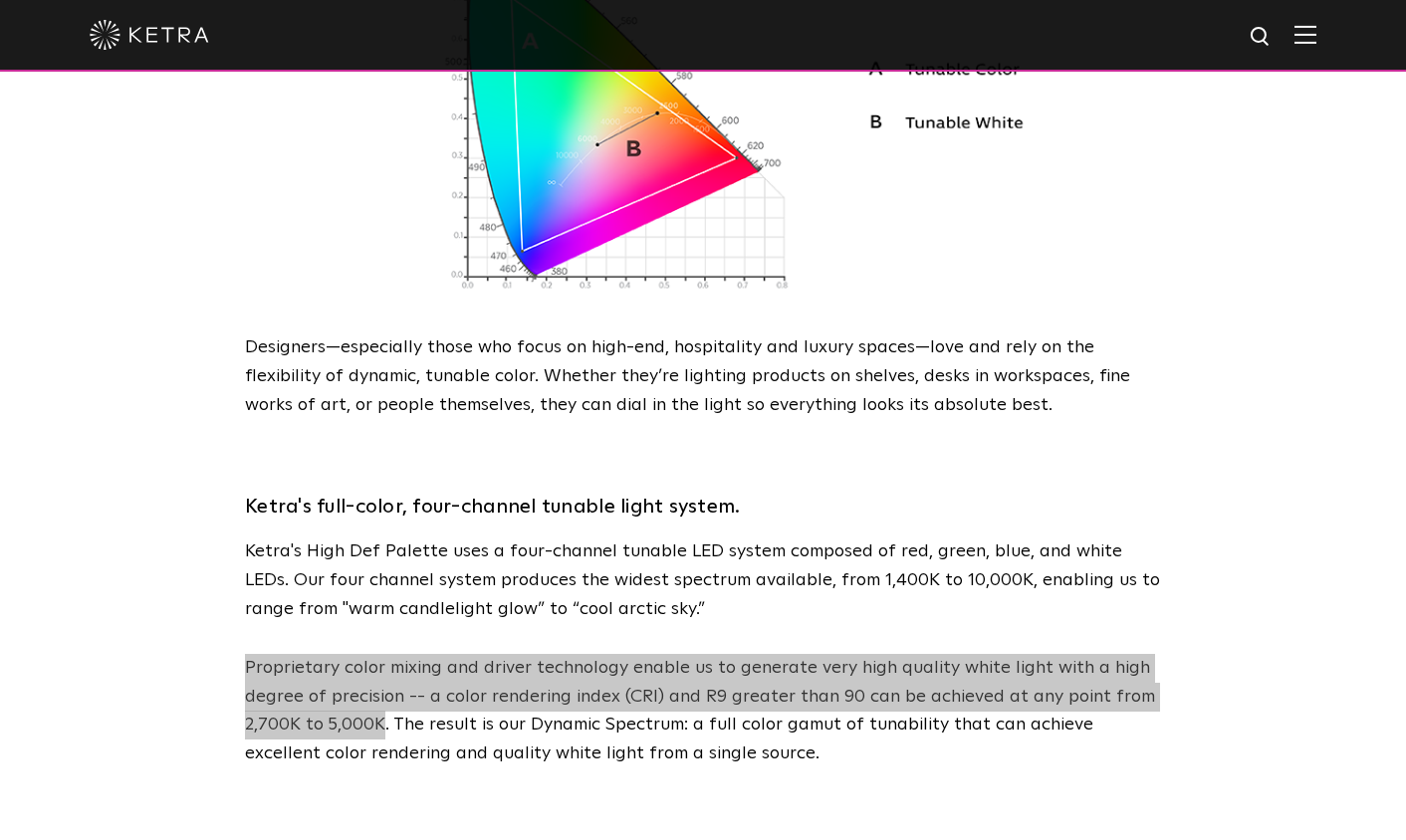 click on "Proprietary color mixing and driver technology enable us to generate very high quality white light with a high degree of precision -- a color rendering index (CRI) and R9 greater than 90 can be achieved at any point from 2,700K to 5,000K. The result is our Dynamic Spectrum: a full color gamut of tunability that can achieve excellent color rendering and quality white light from a single source." at bounding box center (703, 711) 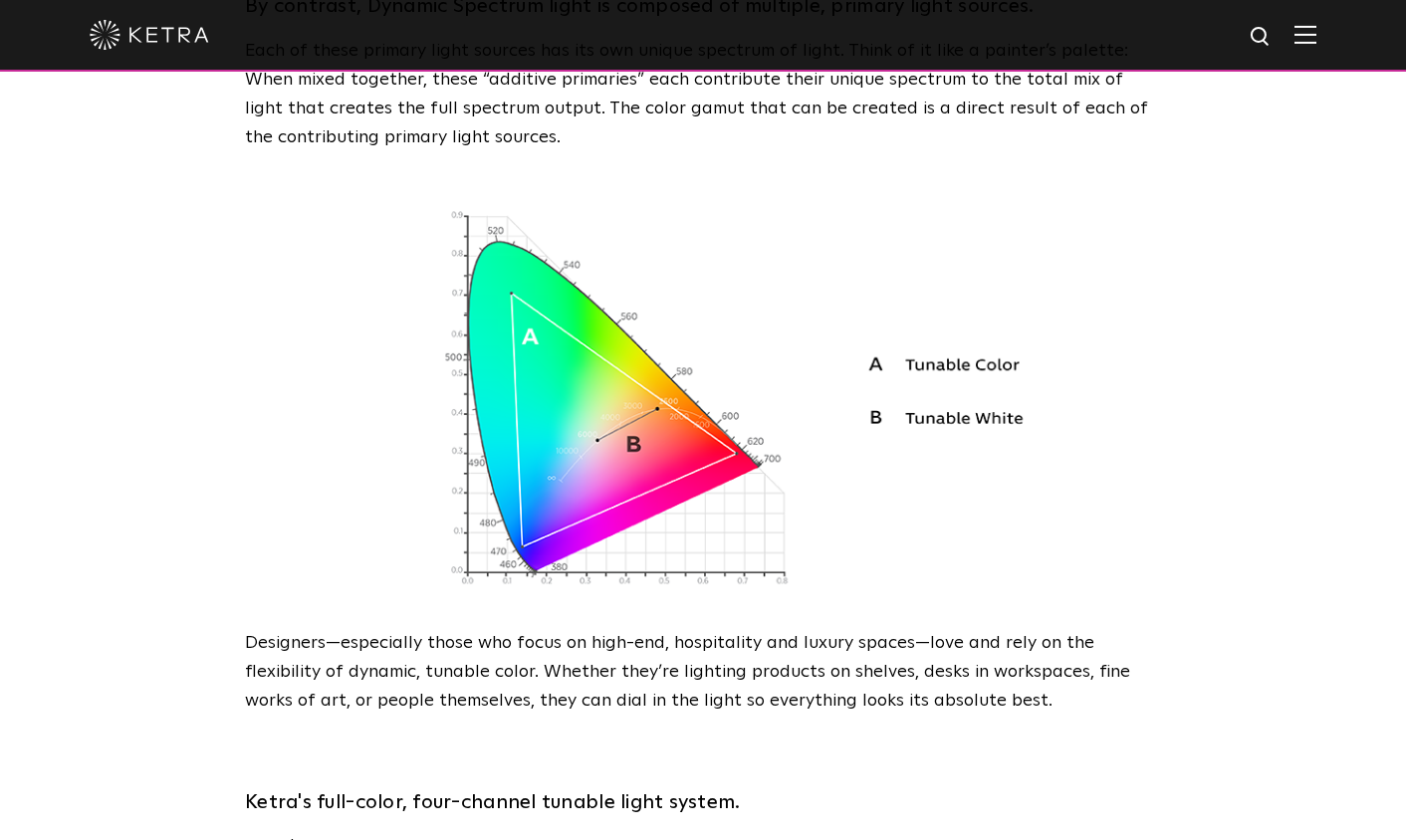 scroll, scrollTop: 1472, scrollLeft: 0, axis: vertical 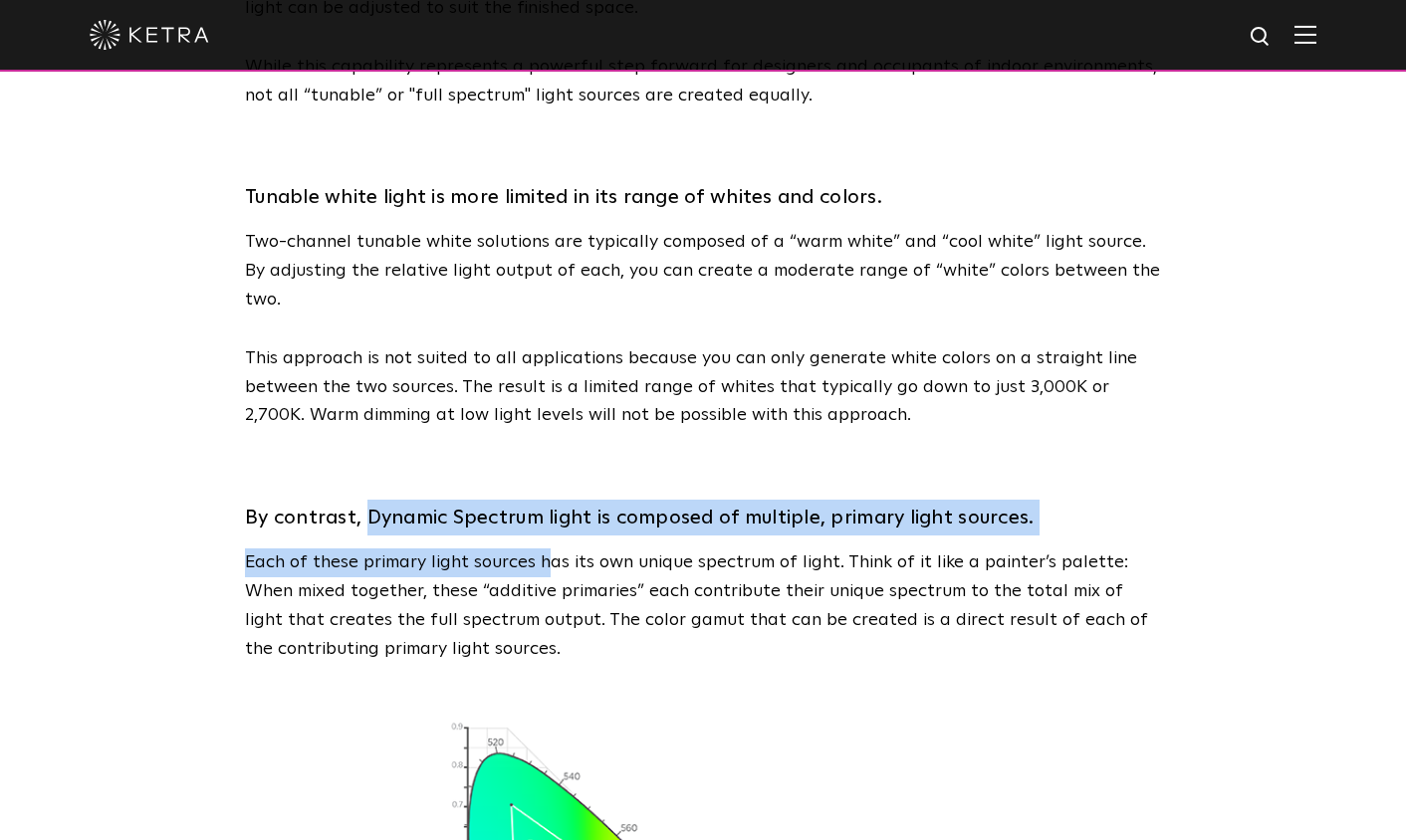 drag, startPoint x: 367, startPoint y: 448, endPoint x: 550, endPoint y: 478, distance: 185.44271 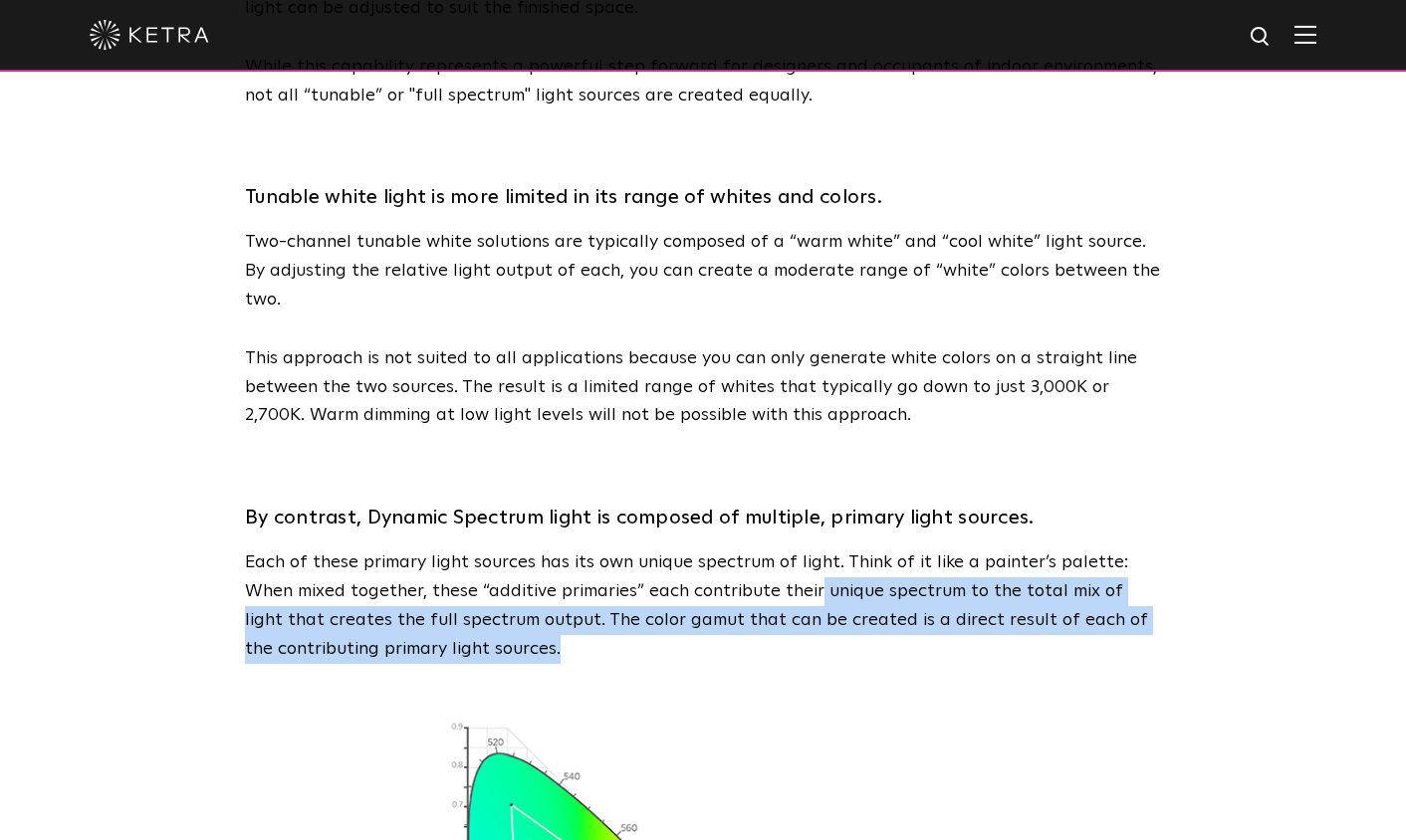 drag, startPoint x: 763, startPoint y: 514, endPoint x: 656, endPoint y: 586, distance: 128.96899 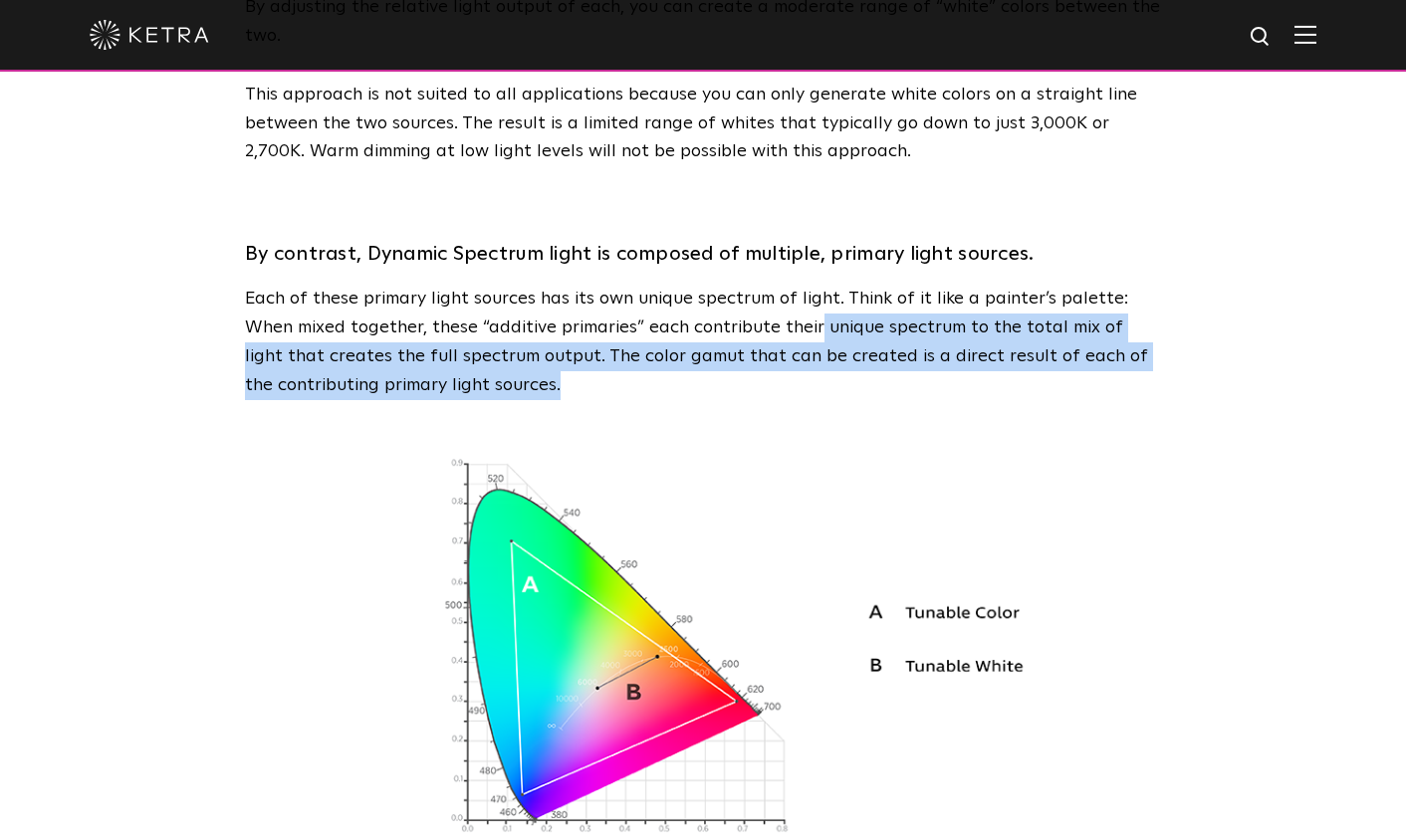 scroll, scrollTop: 1913, scrollLeft: 0, axis: vertical 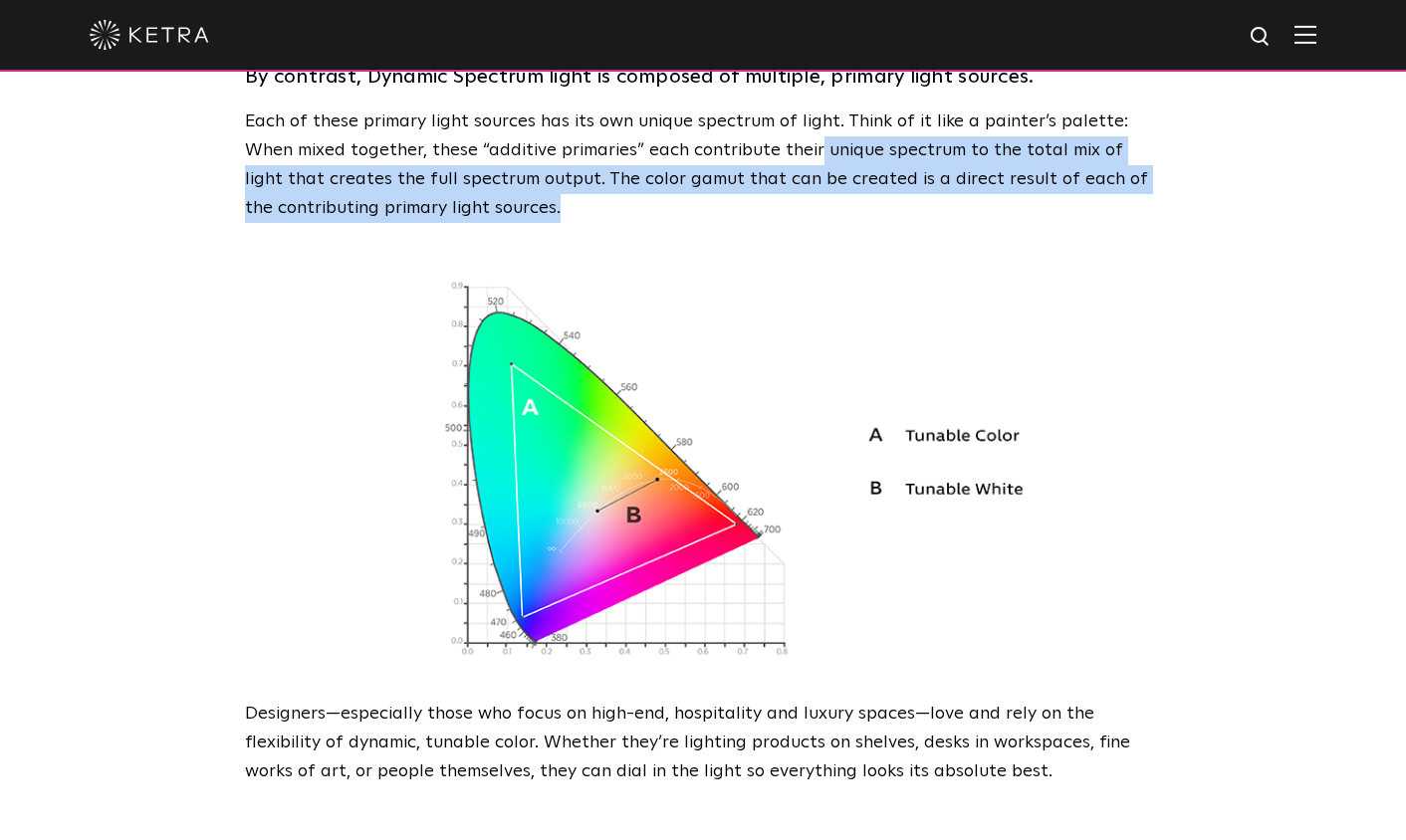 copy on "unique spectrum to the total mix of light that creates the full spectrum output. The color gamut that can be created is a direct result of each of the contributing primary light sources." 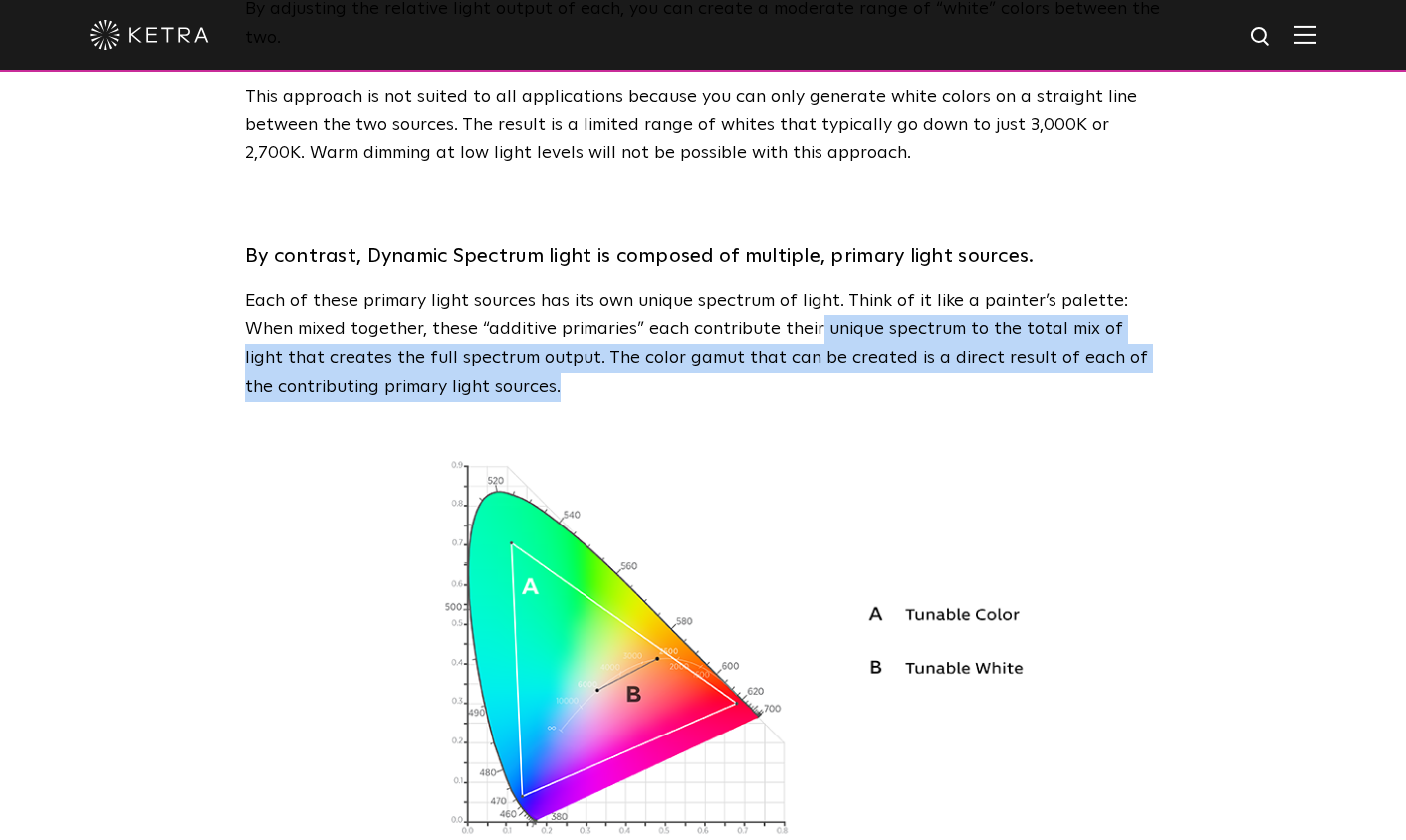 scroll, scrollTop: 1644, scrollLeft: 0, axis: vertical 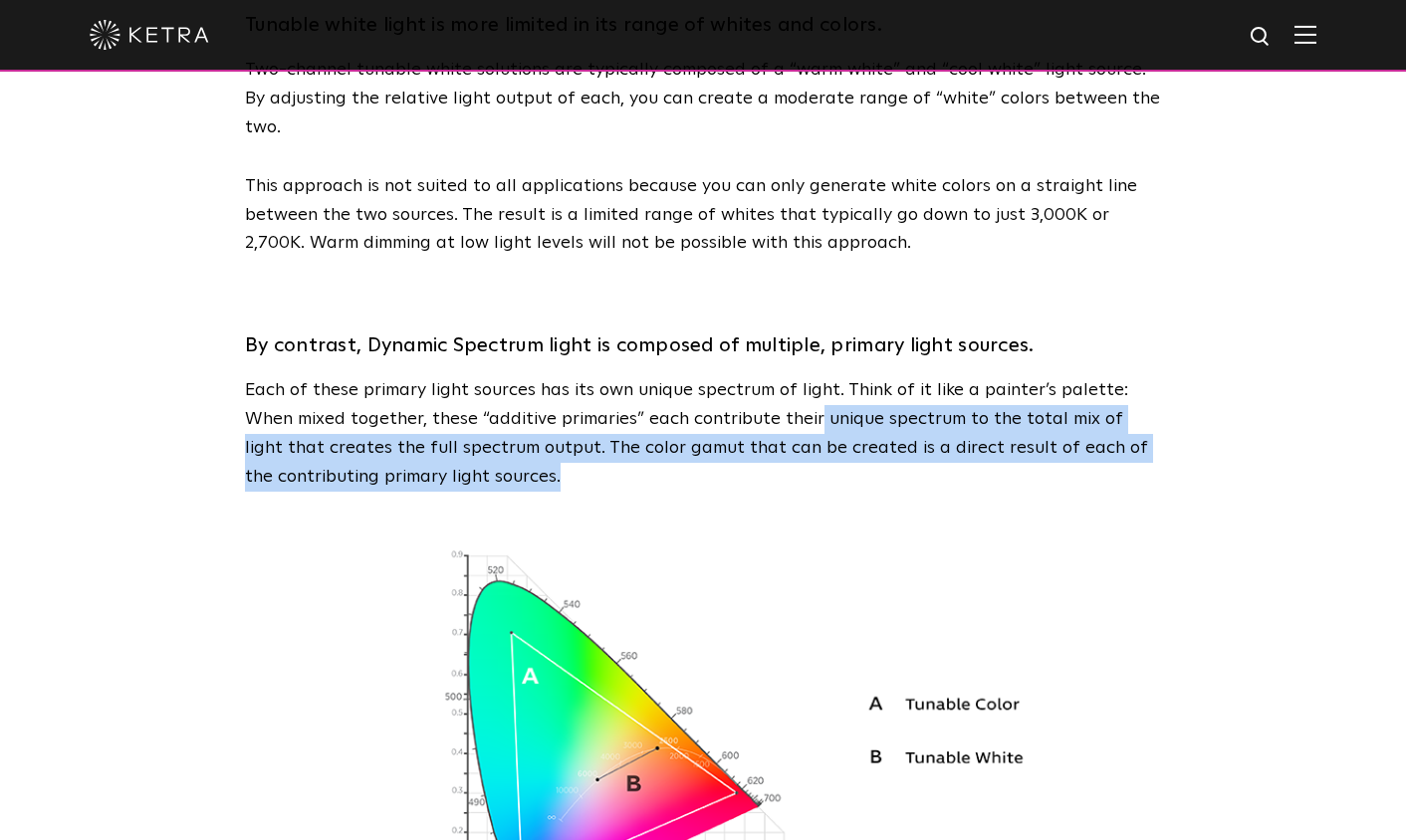 click on "Each of these primary light sources has its own unique spectrum of light. Think of it like a painter’s palette: When mixed together, these “additive primaries” each contribute their unique spectrum to the total mix of light that creates the full spectrum output. The color gamut that can be created is a direct result of each of the contributing primary light sources." at bounding box center (703, 433) 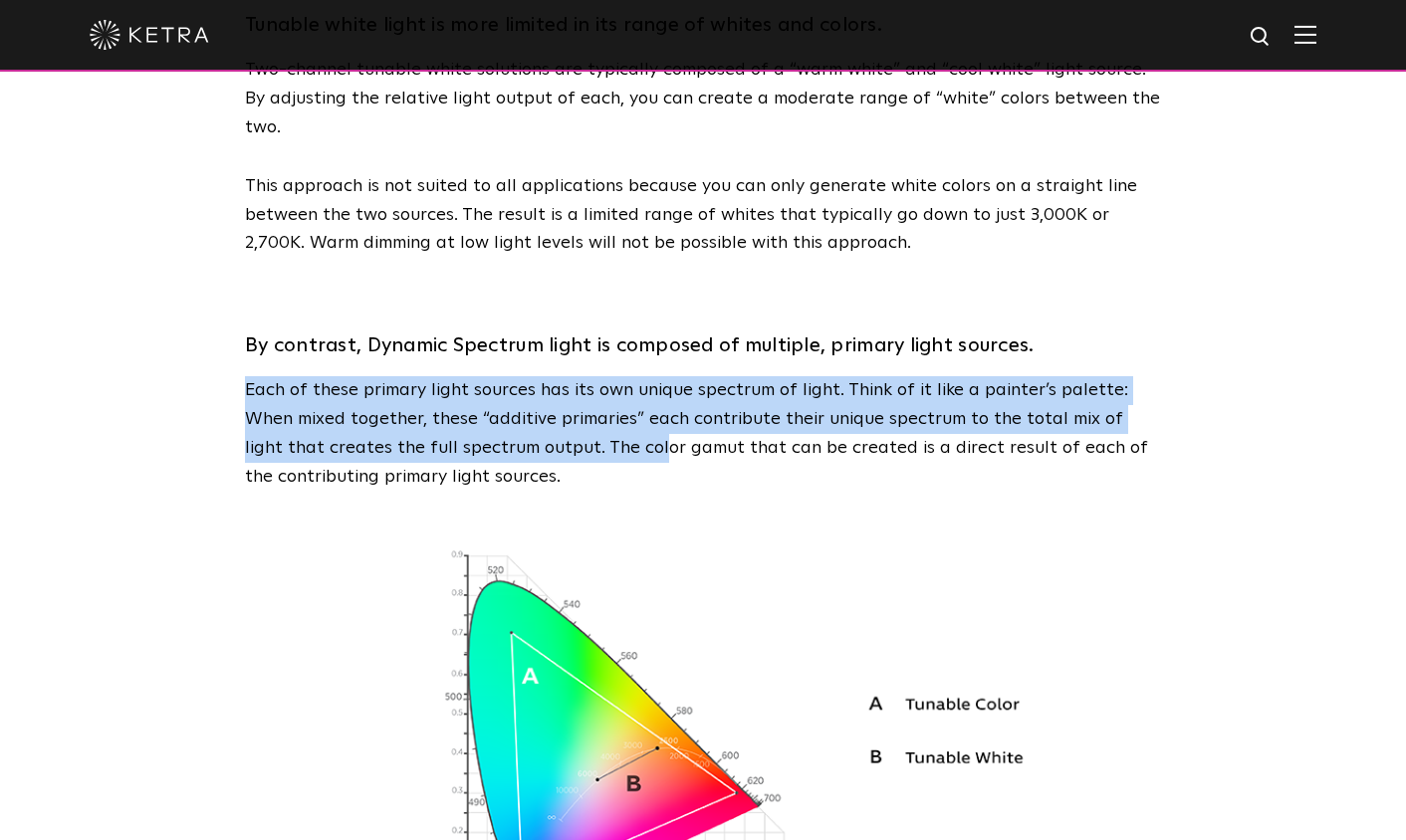 drag, startPoint x: 578, startPoint y: 382, endPoint x: 230, endPoint y: 310, distance: 355.37023 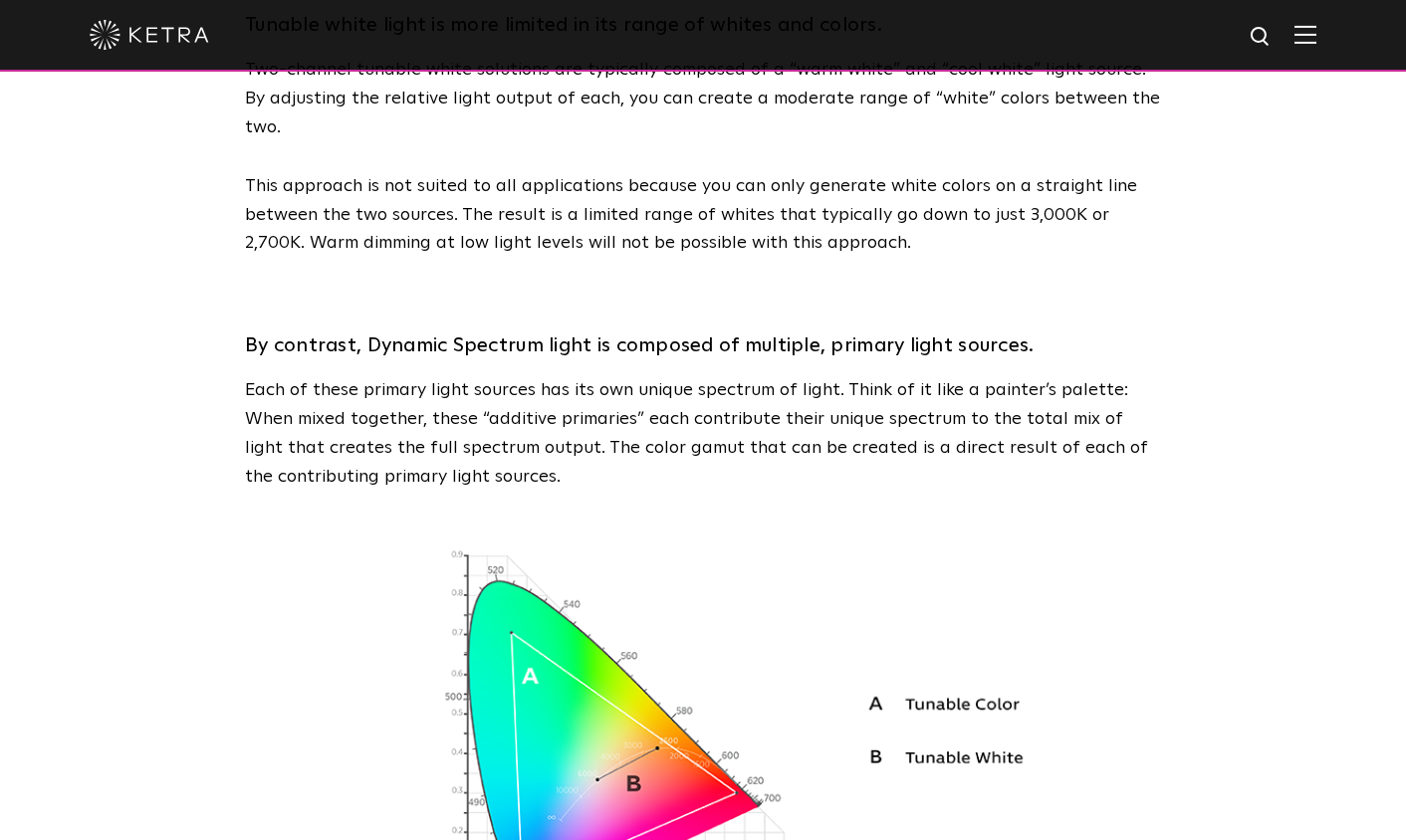 click on "Each of these primary light sources has its own unique spectrum of light. Think of it like a painter’s palette: When mixed together, these “additive primaries” each contribute their unique spectrum to the total mix of light that creates the full spectrum output. The color gamut that can be created is a direct result of each of the contributing primary light sources." at bounding box center (703, 433) 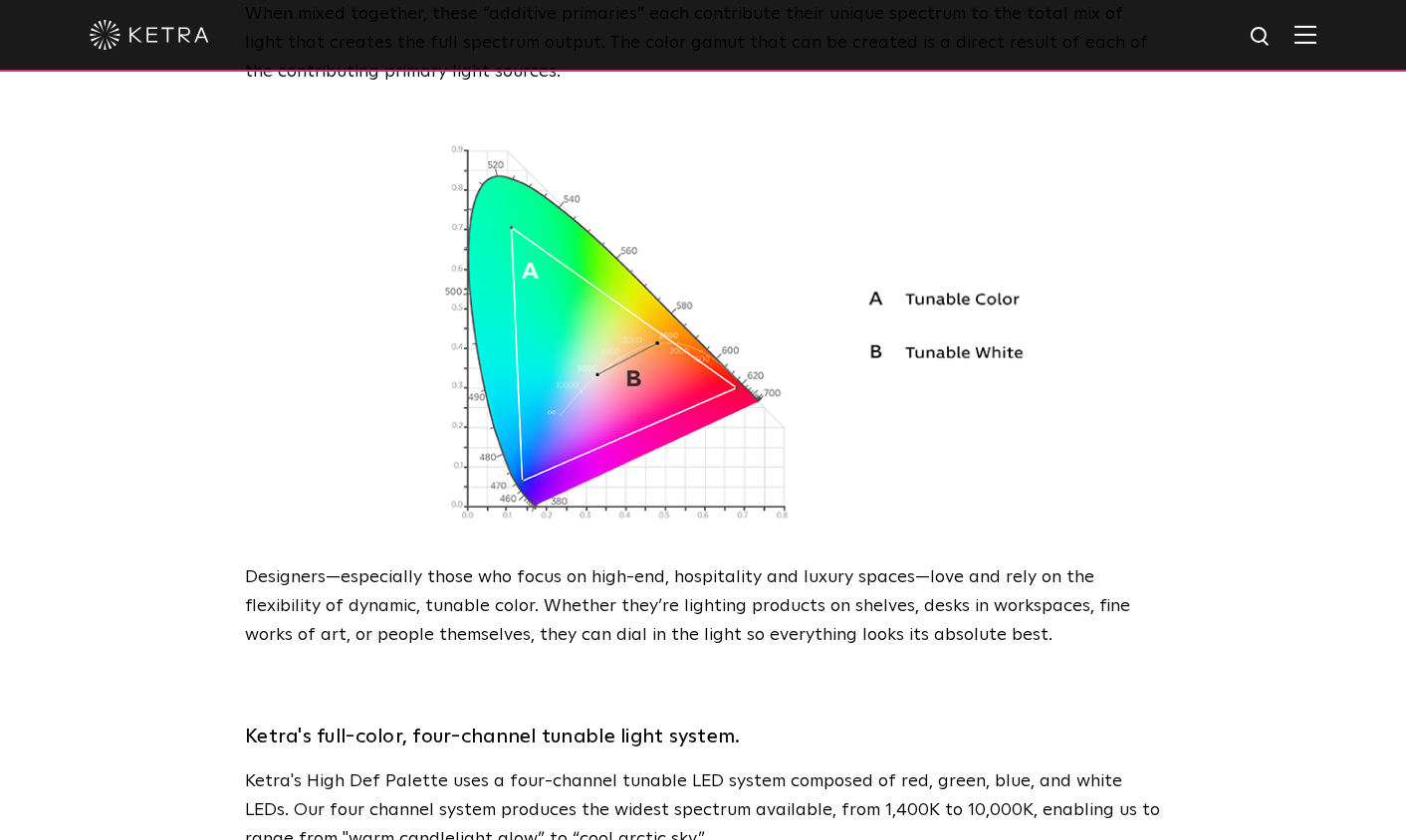 scroll, scrollTop: 2602, scrollLeft: 0, axis: vertical 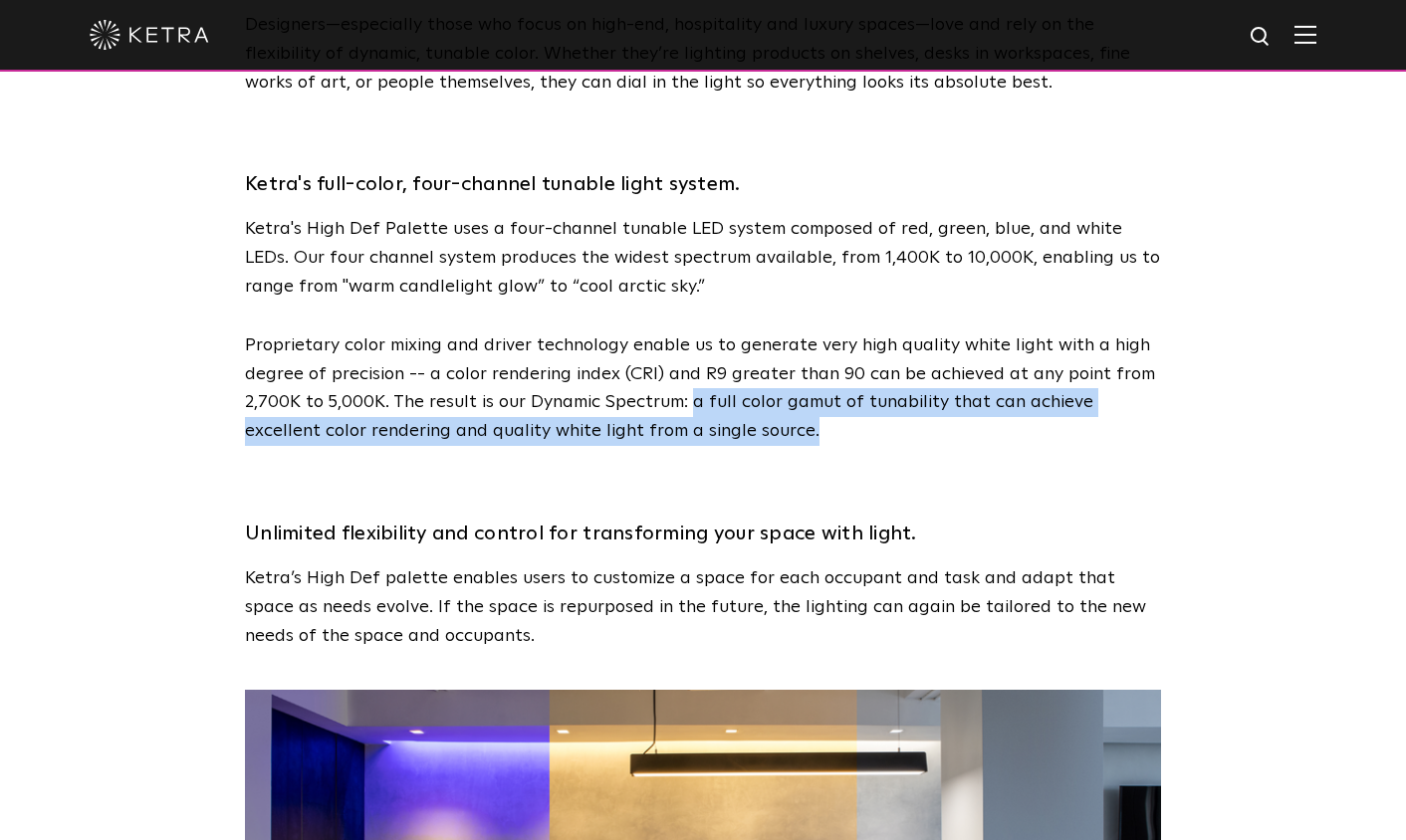 drag, startPoint x: 690, startPoint y: 318, endPoint x: 726, endPoint y: 359, distance: 54.56189 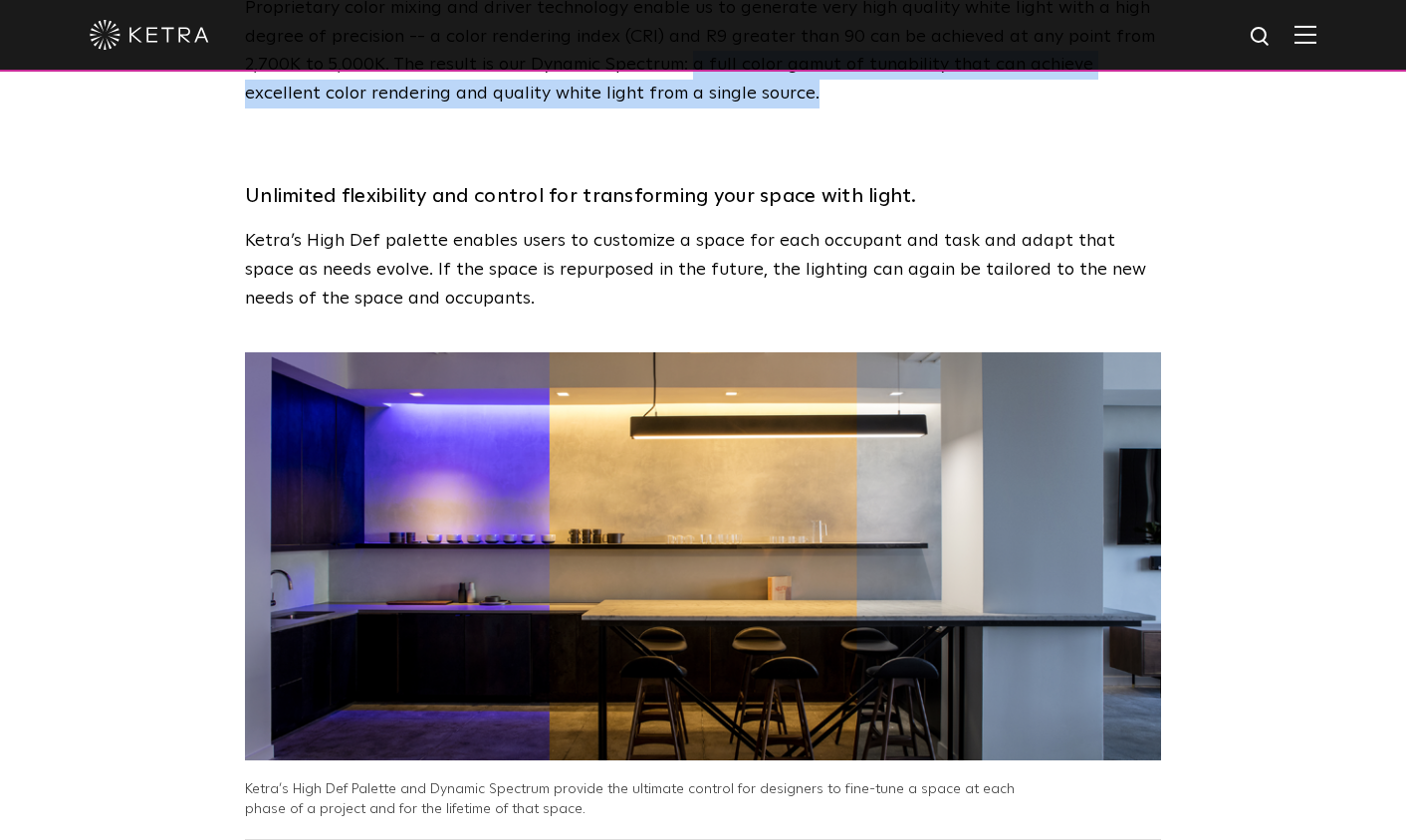 scroll, scrollTop: 2347, scrollLeft: 0, axis: vertical 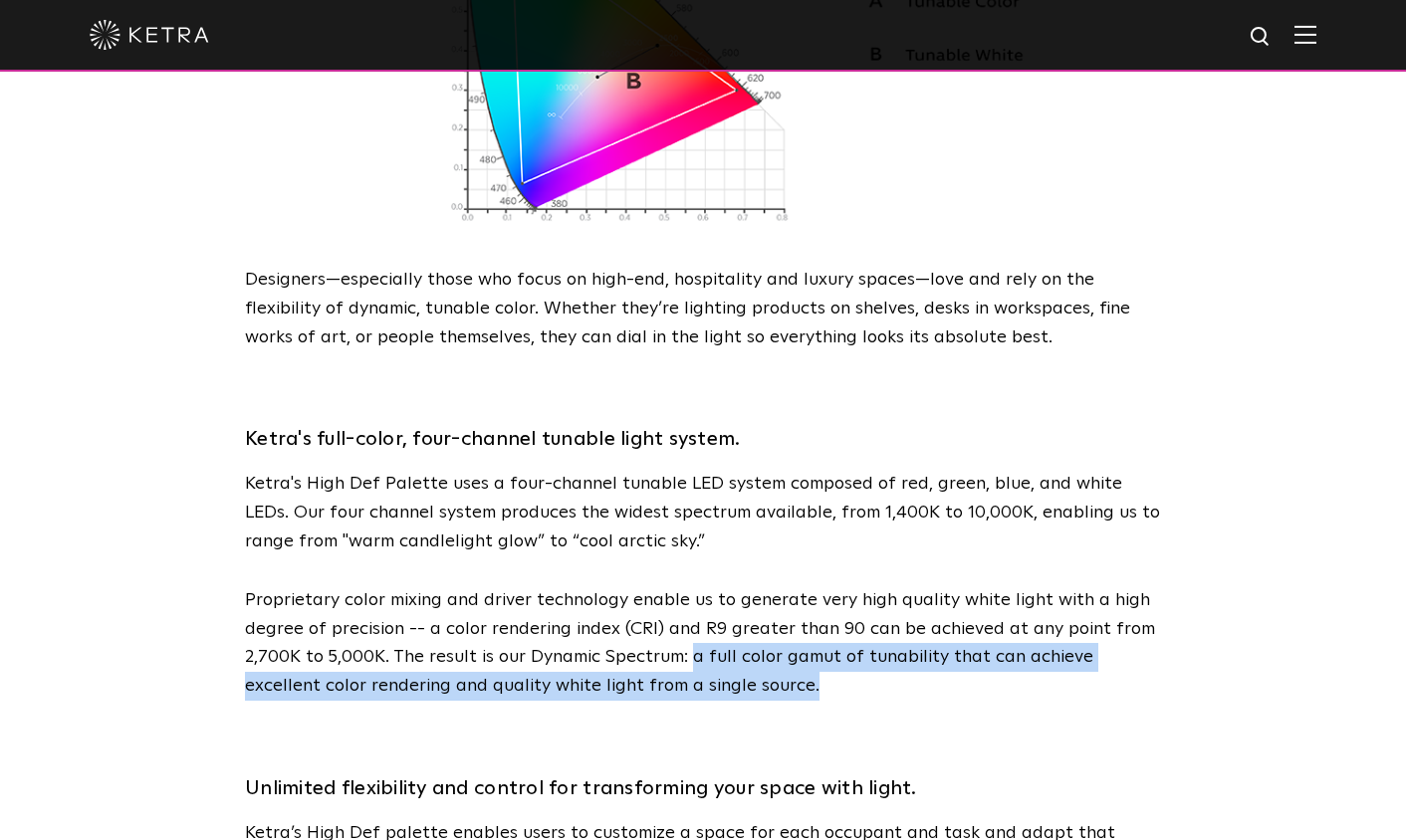 copy on "a full color gamut of tunability that can achieve excellent color rendering and quality white light from a single source." 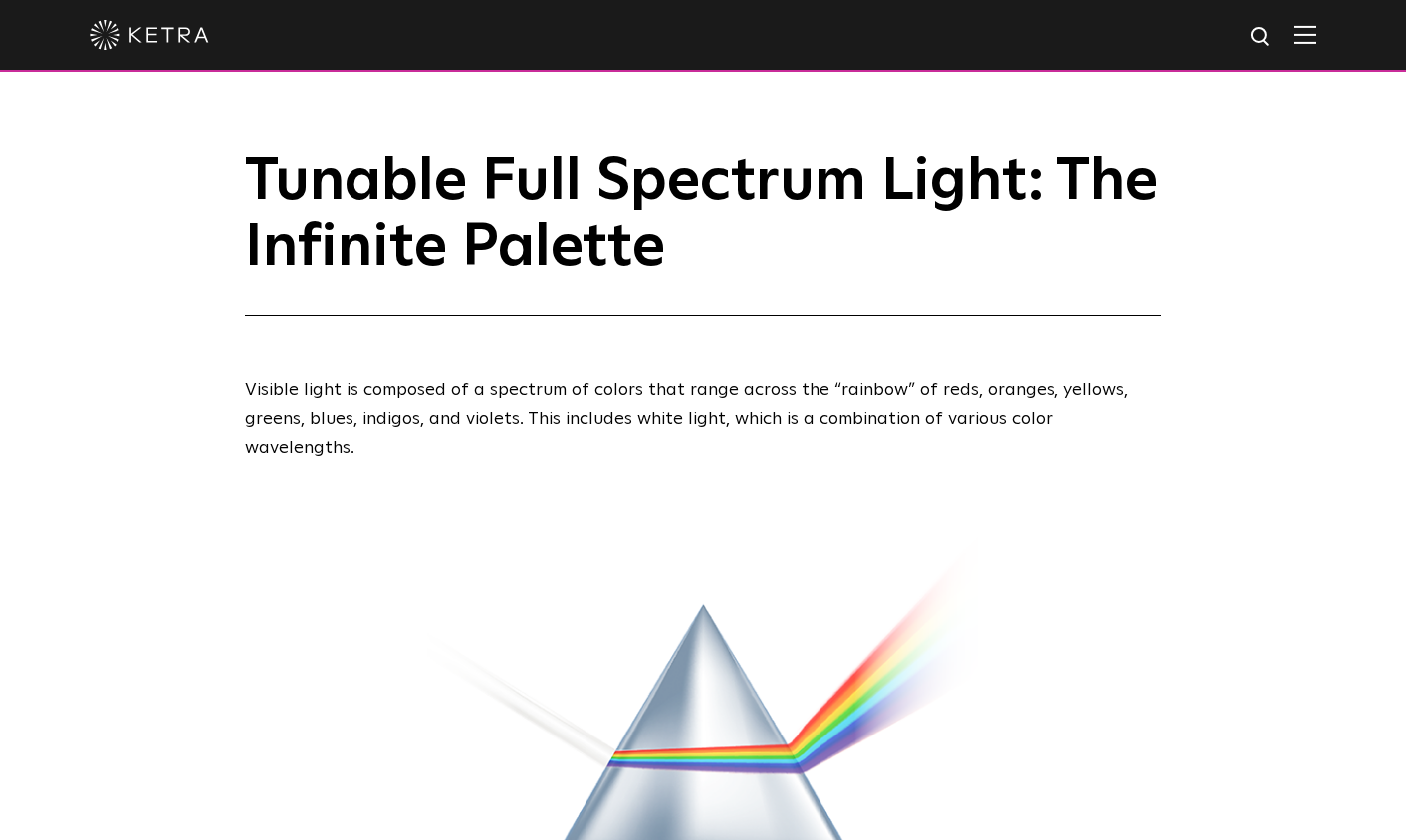 scroll, scrollTop: 0, scrollLeft: 0, axis: both 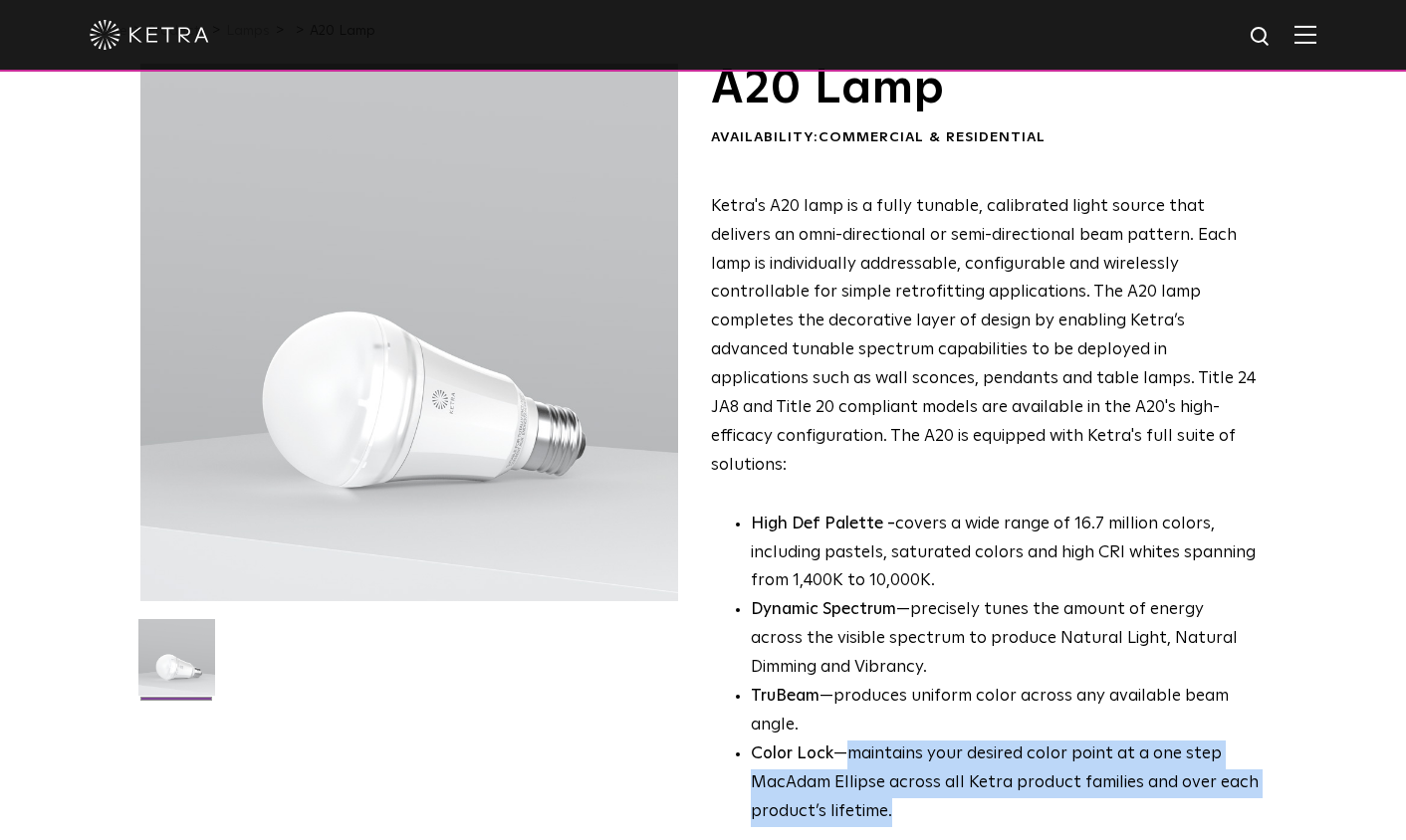 drag, startPoint x: 1082, startPoint y: 421, endPoint x: 695, endPoint y: 206, distance: 442.7121 